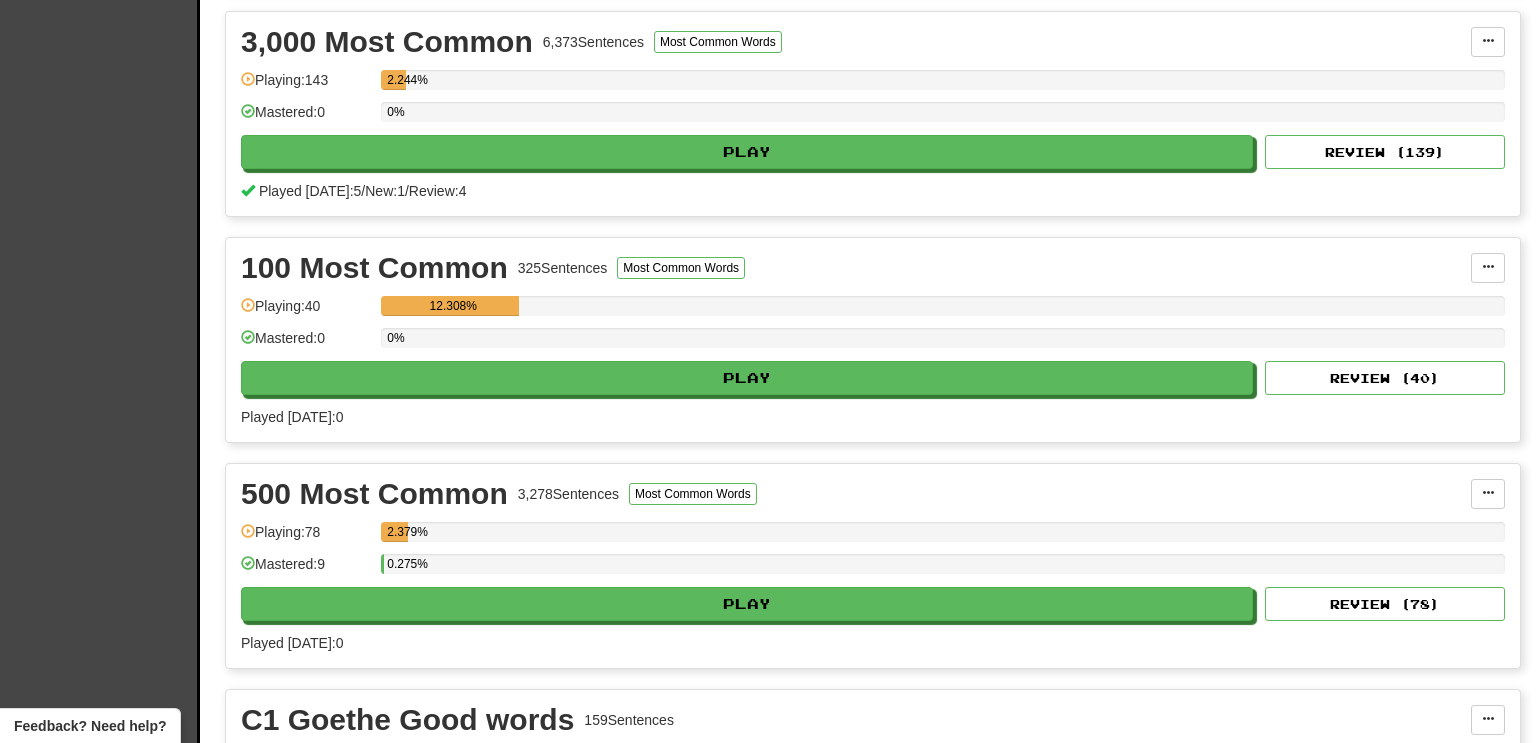 scroll, scrollTop: 690, scrollLeft: 0, axis: vertical 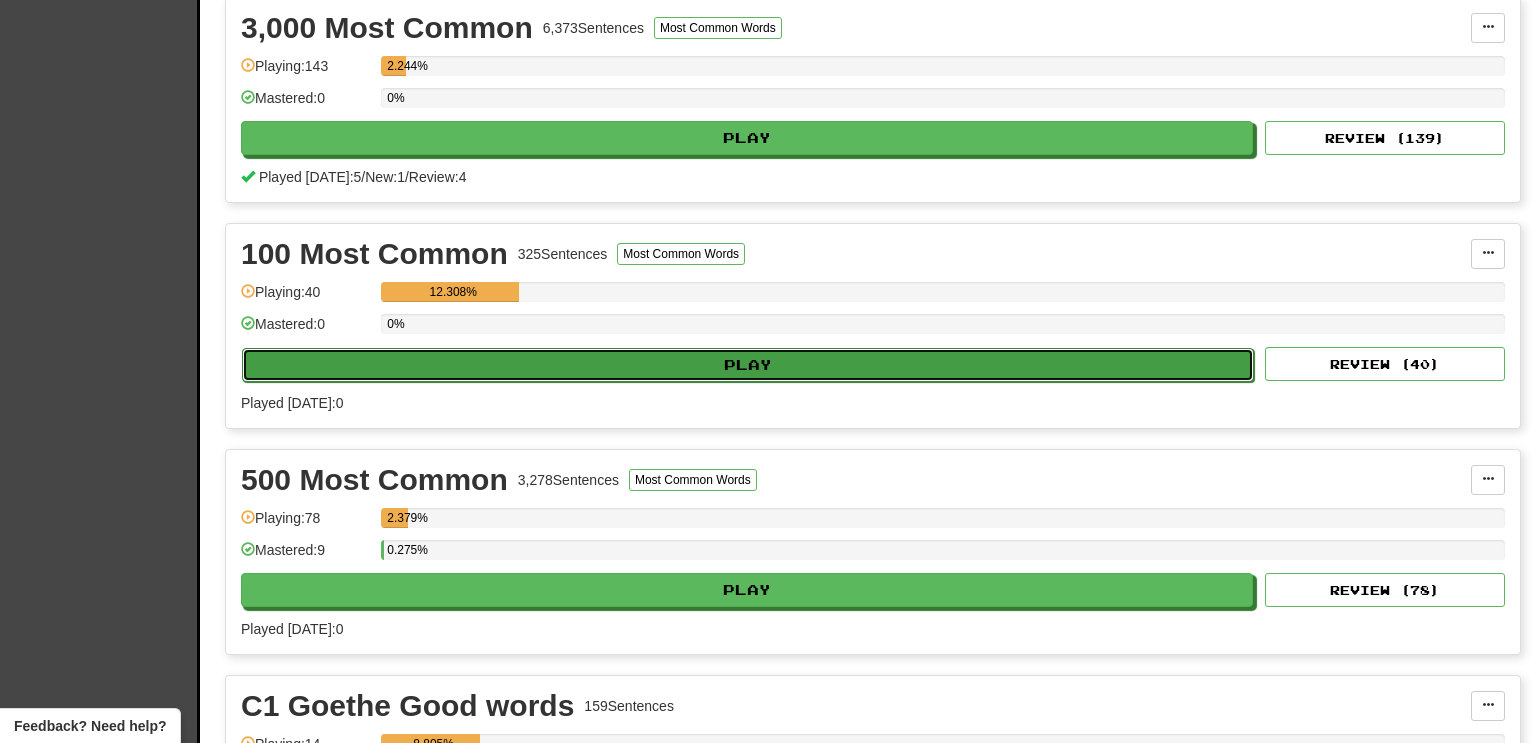 click on "Play" at bounding box center [748, 365] 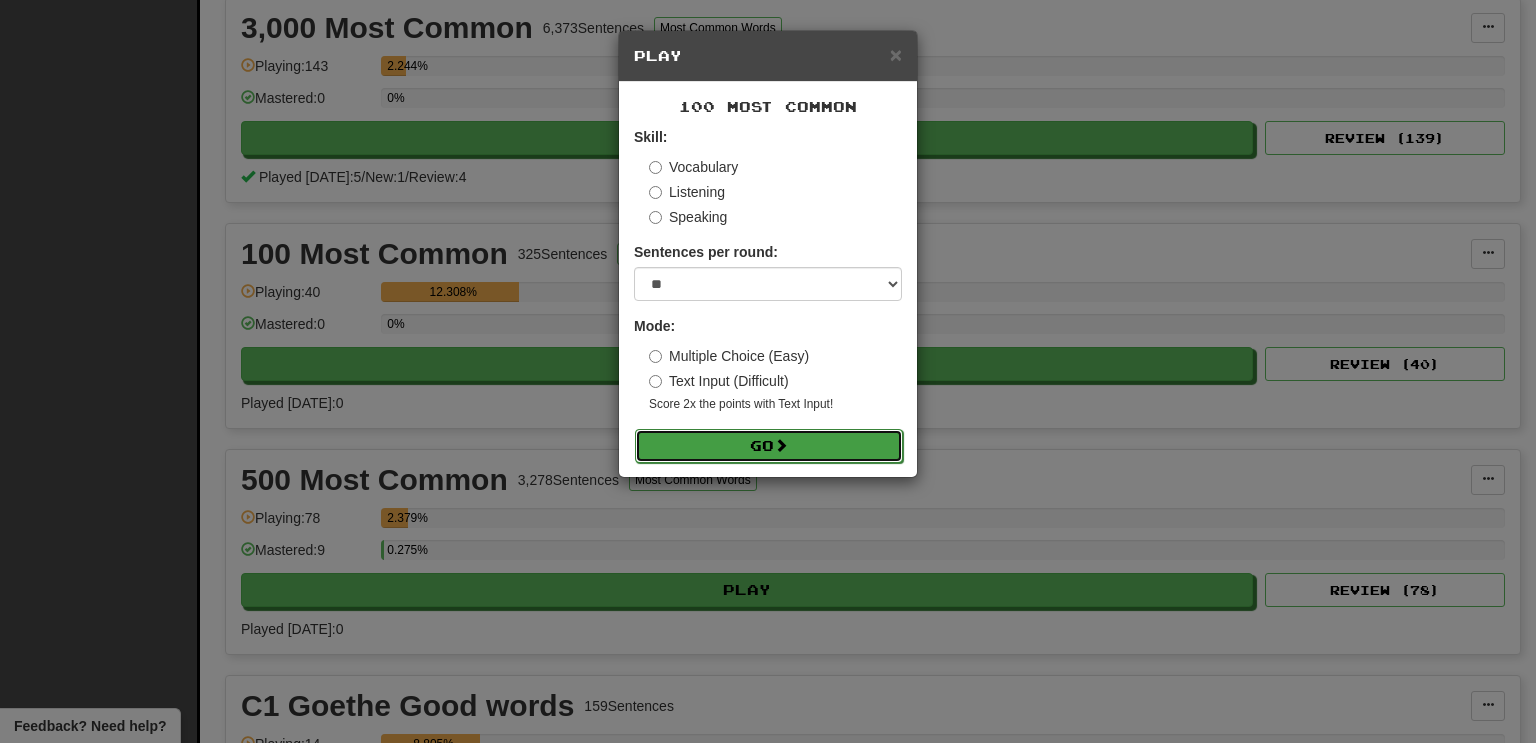 click on "Go" at bounding box center [769, 446] 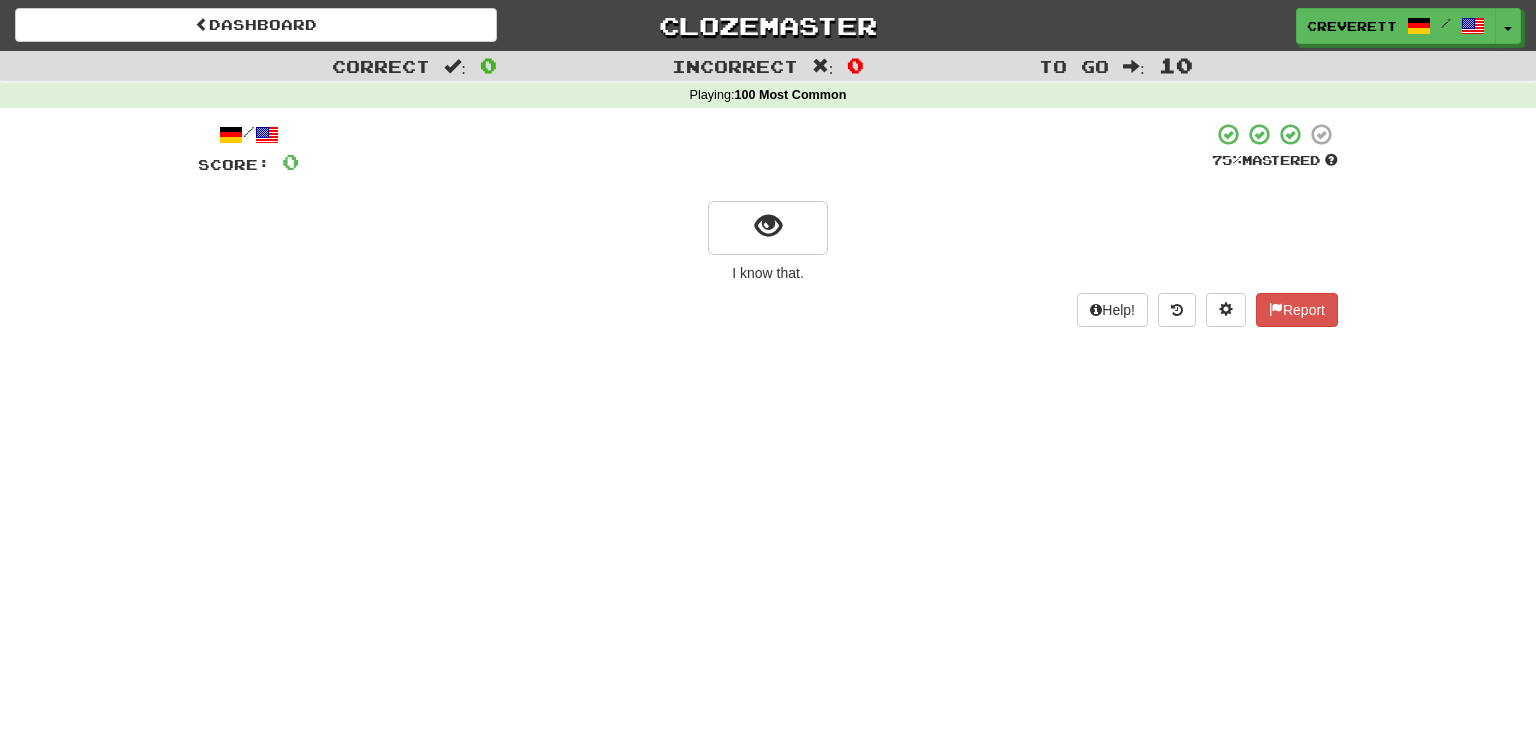 scroll, scrollTop: 0, scrollLeft: 0, axis: both 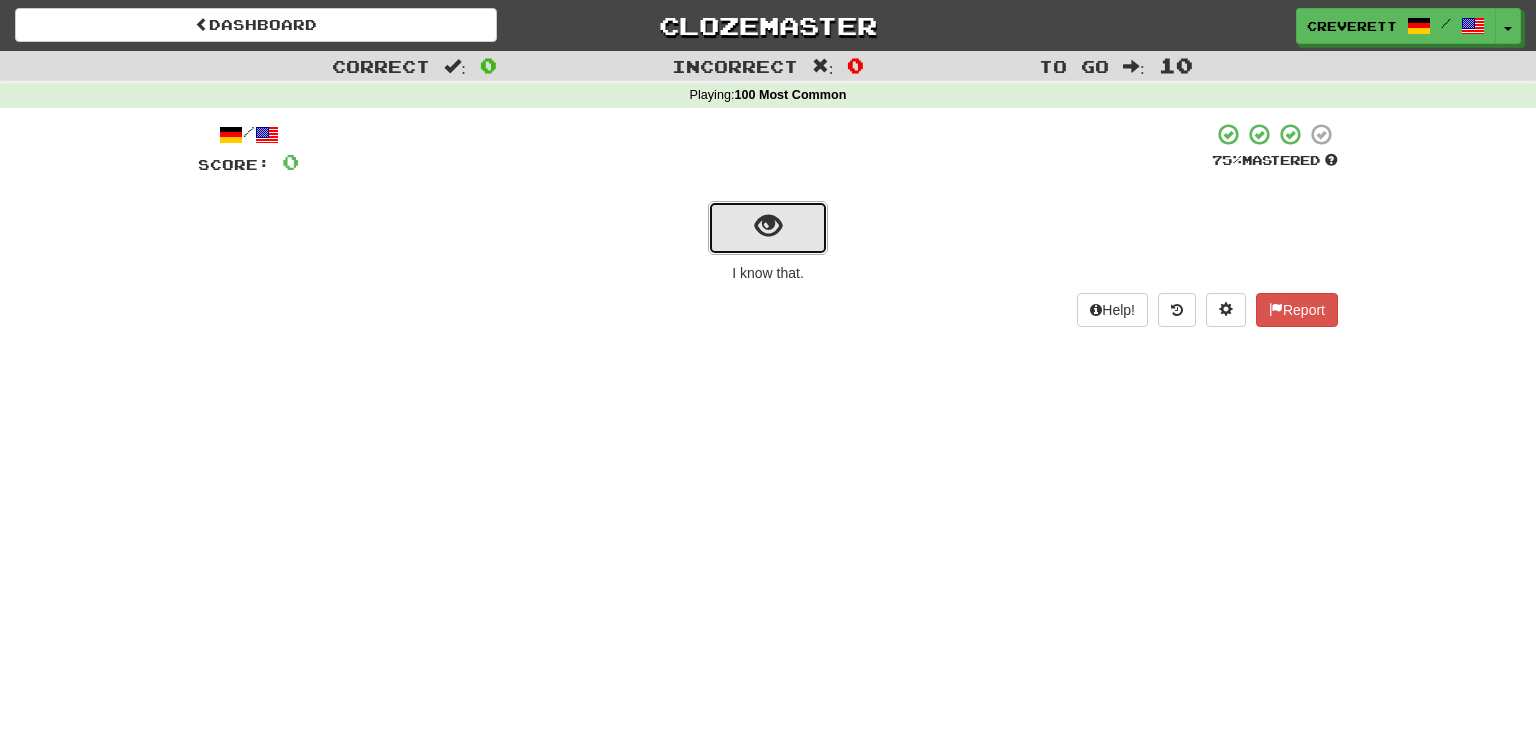 click at bounding box center (768, 228) 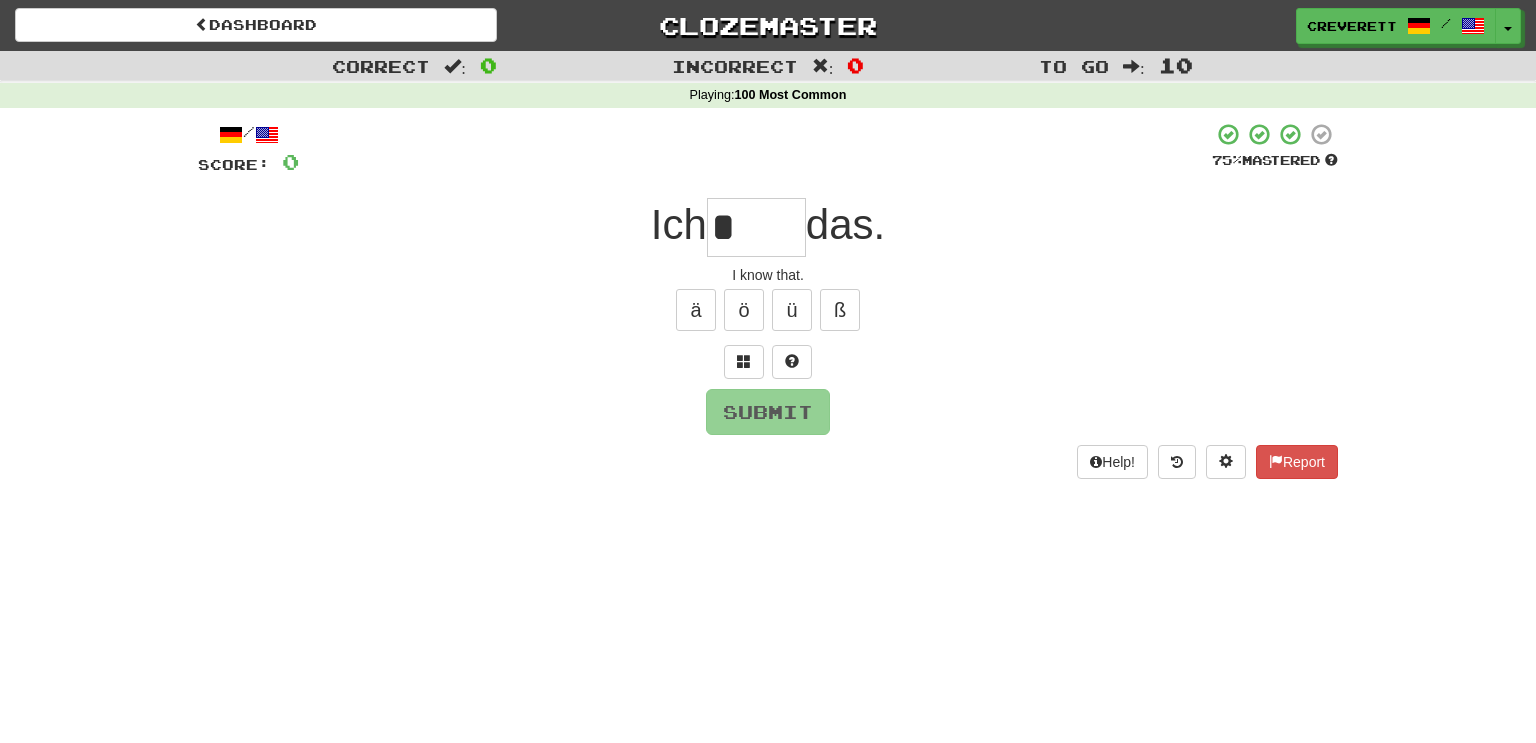 click on "*" at bounding box center [756, 227] 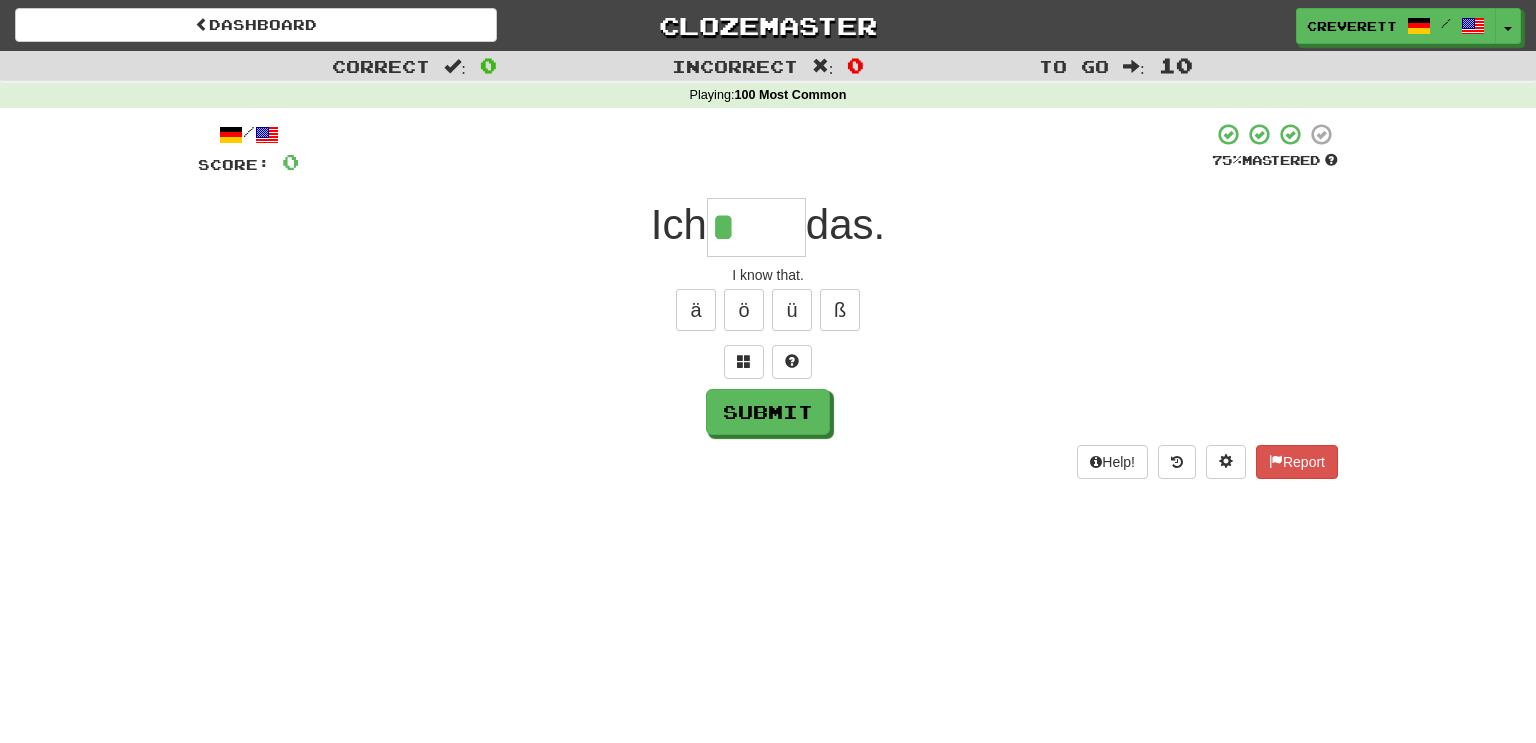 click on "*" at bounding box center (756, 227) 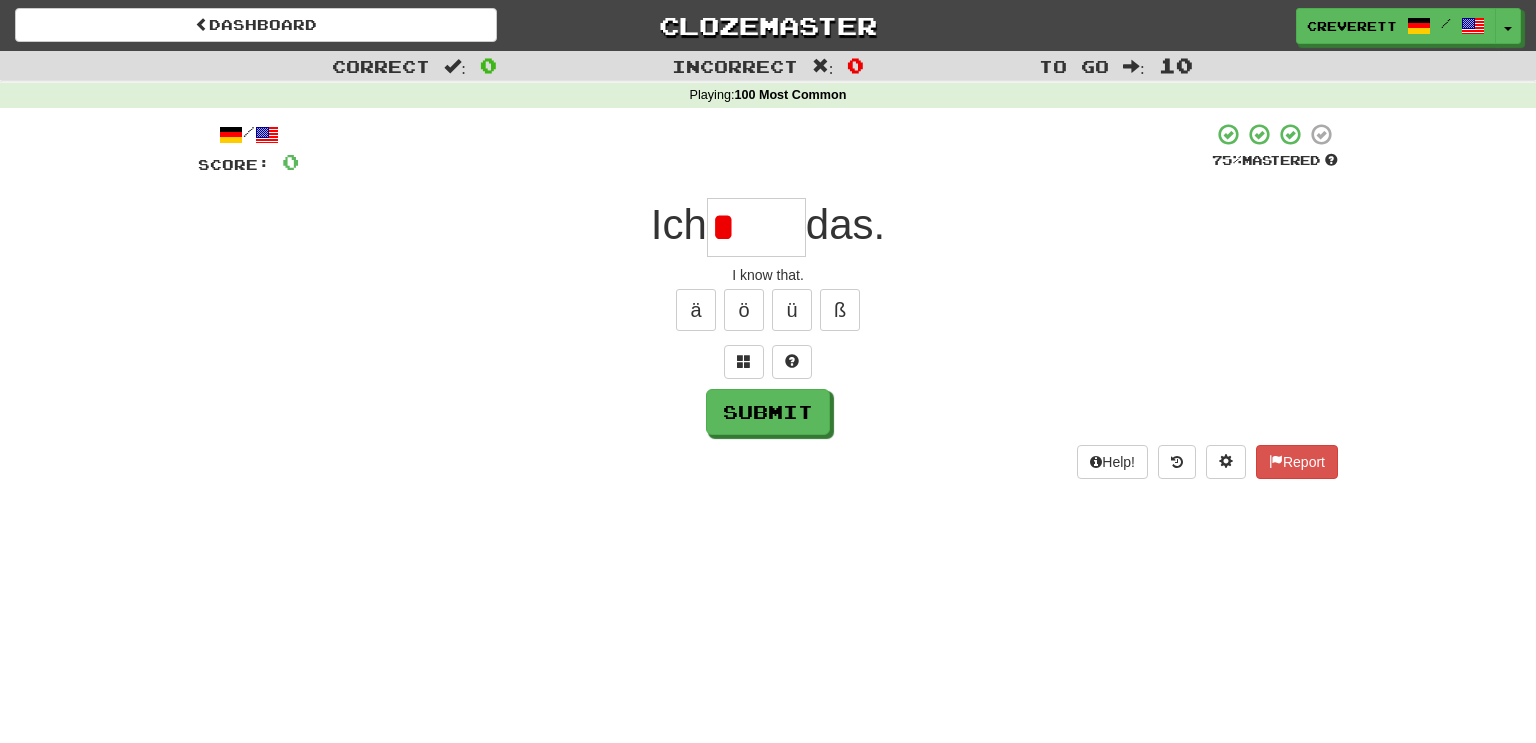 type on "**" 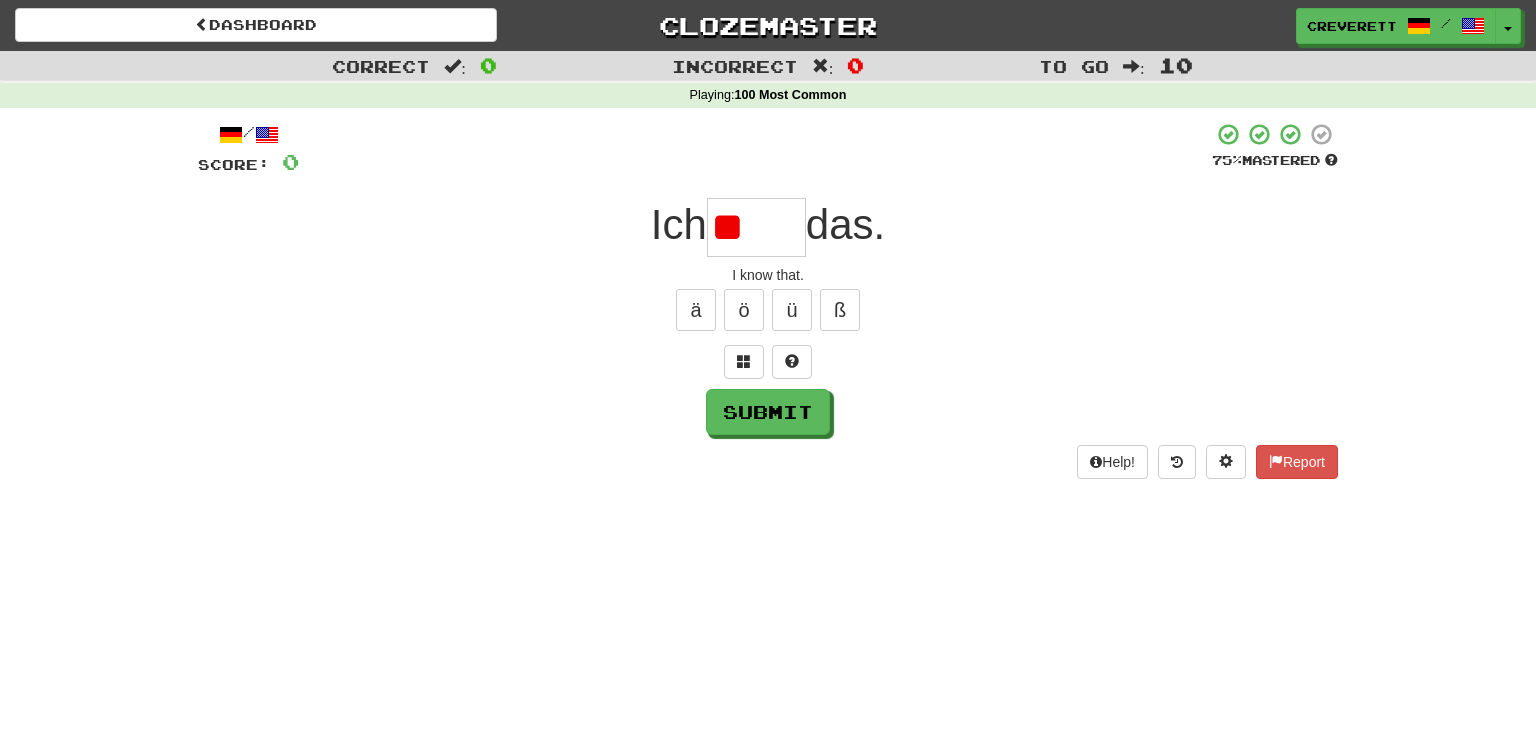 click on "**" at bounding box center [756, 227] 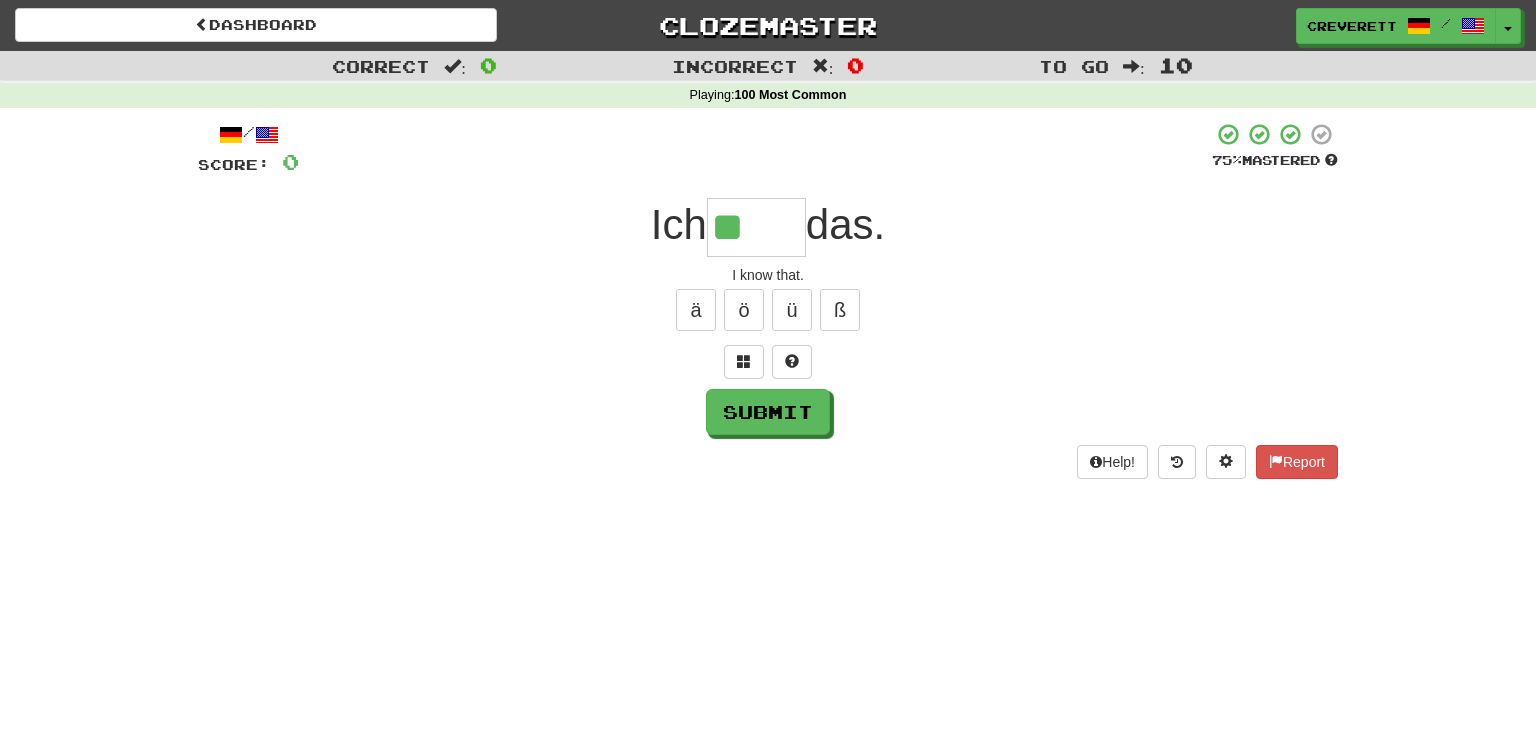 click on "**" at bounding box center [756, 227] 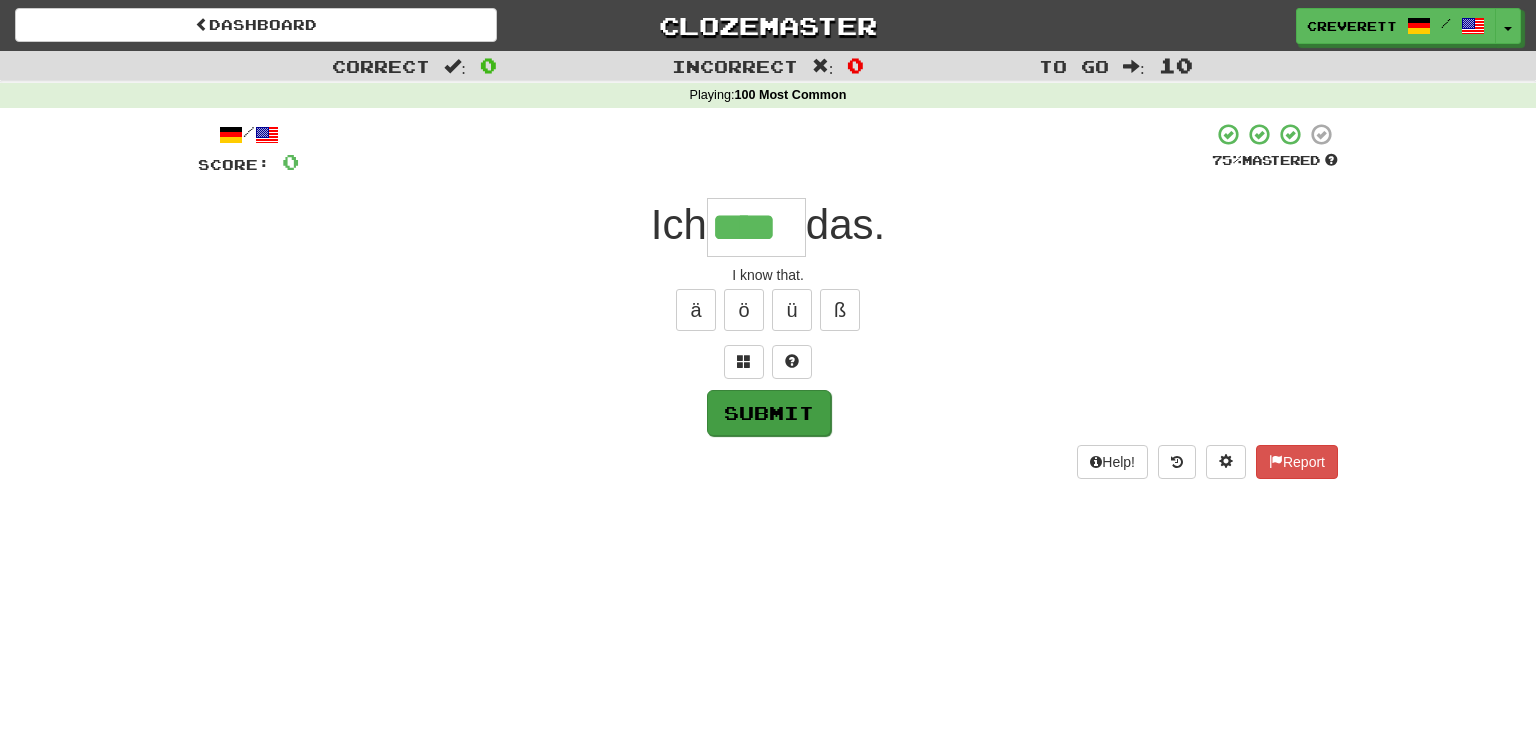 type on "****" 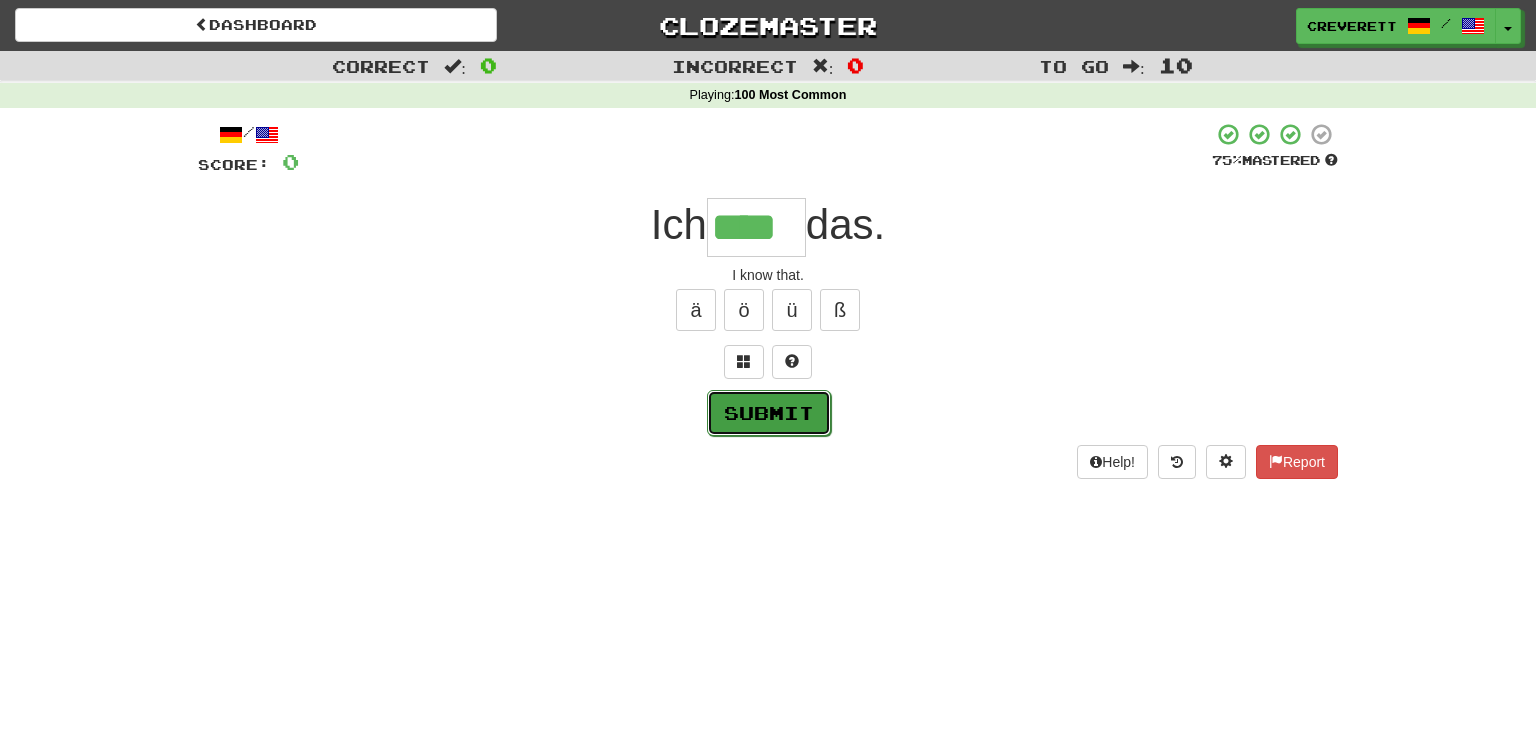 click on "Submit" at bounding box center [769, 413] 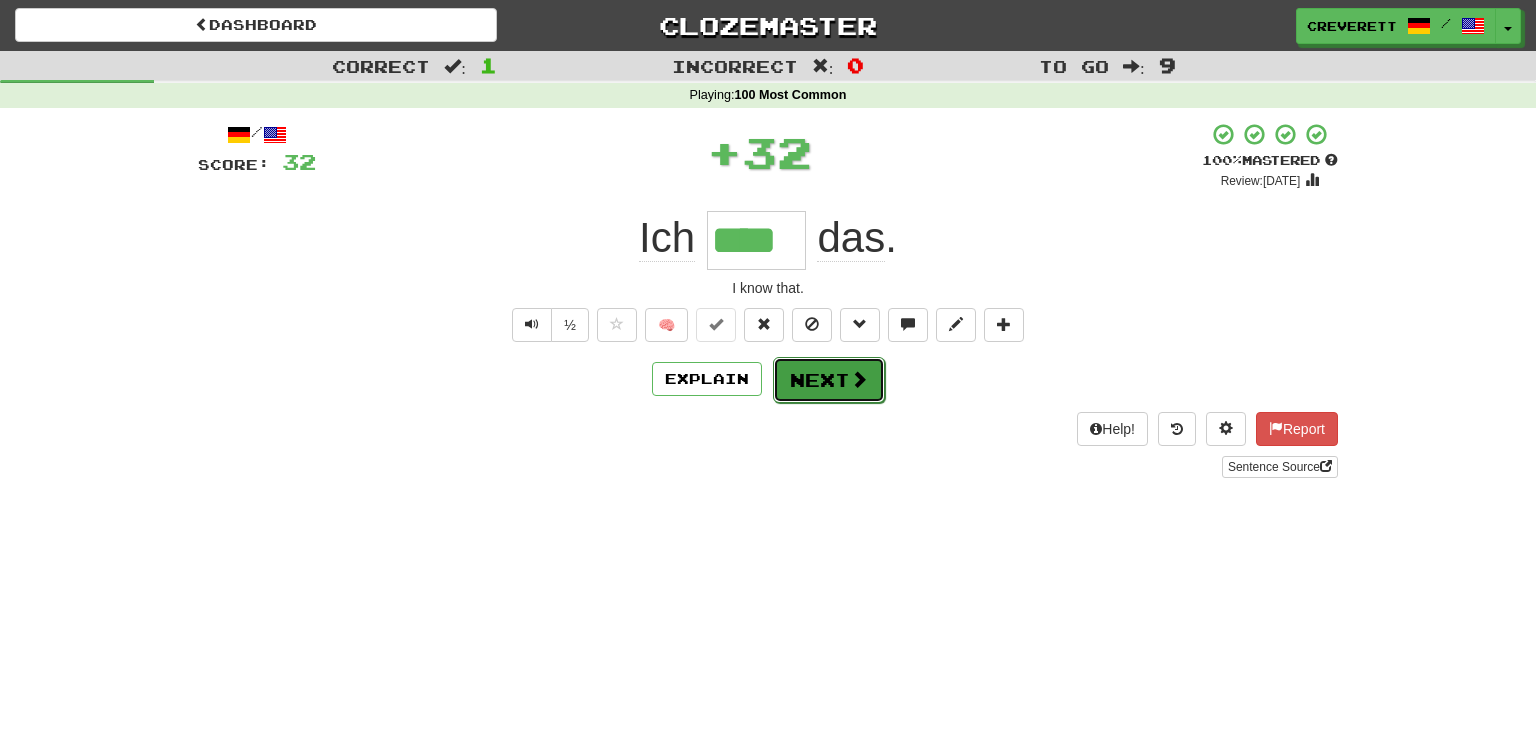 click on "Next" at bounding box center [829, 380] 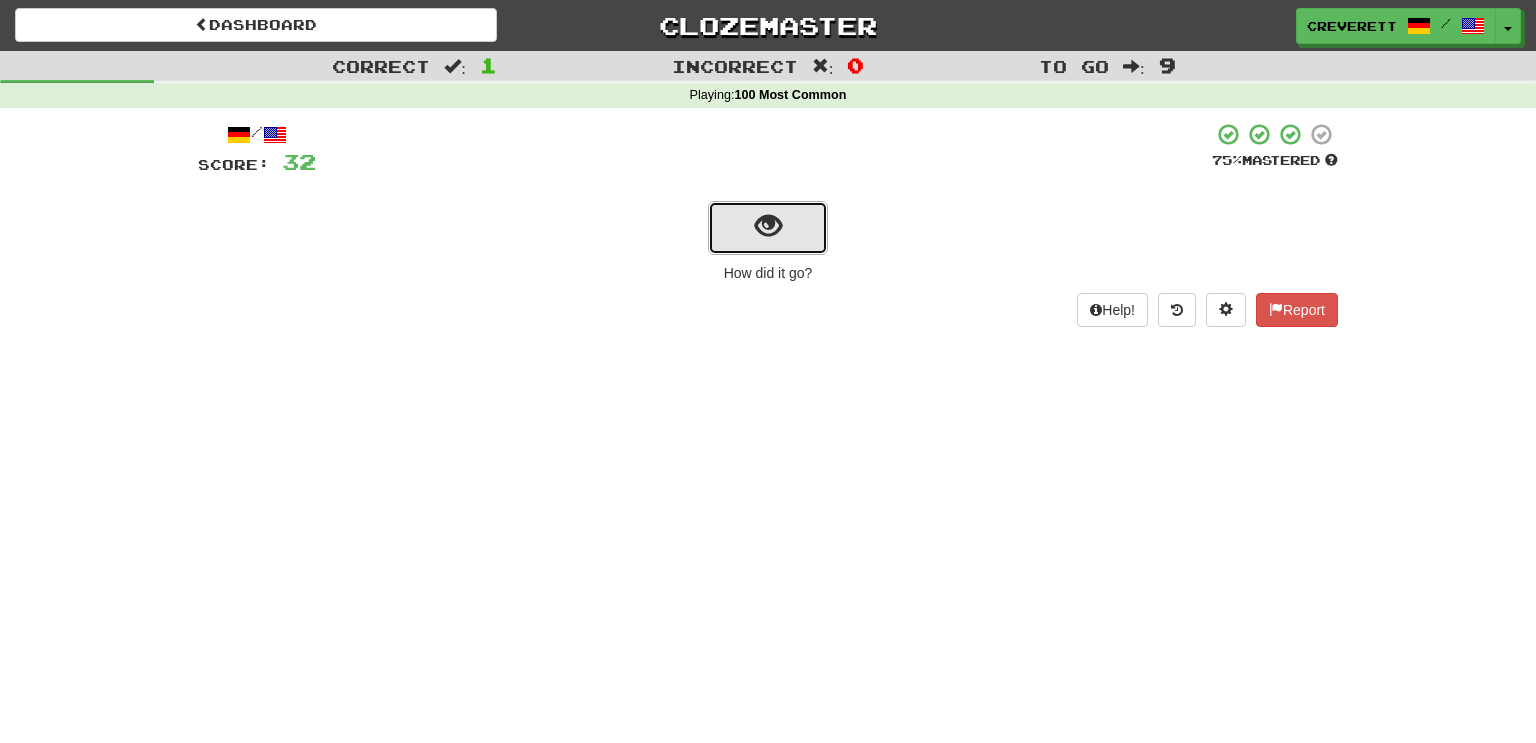 click at bounding box center [768, 228] 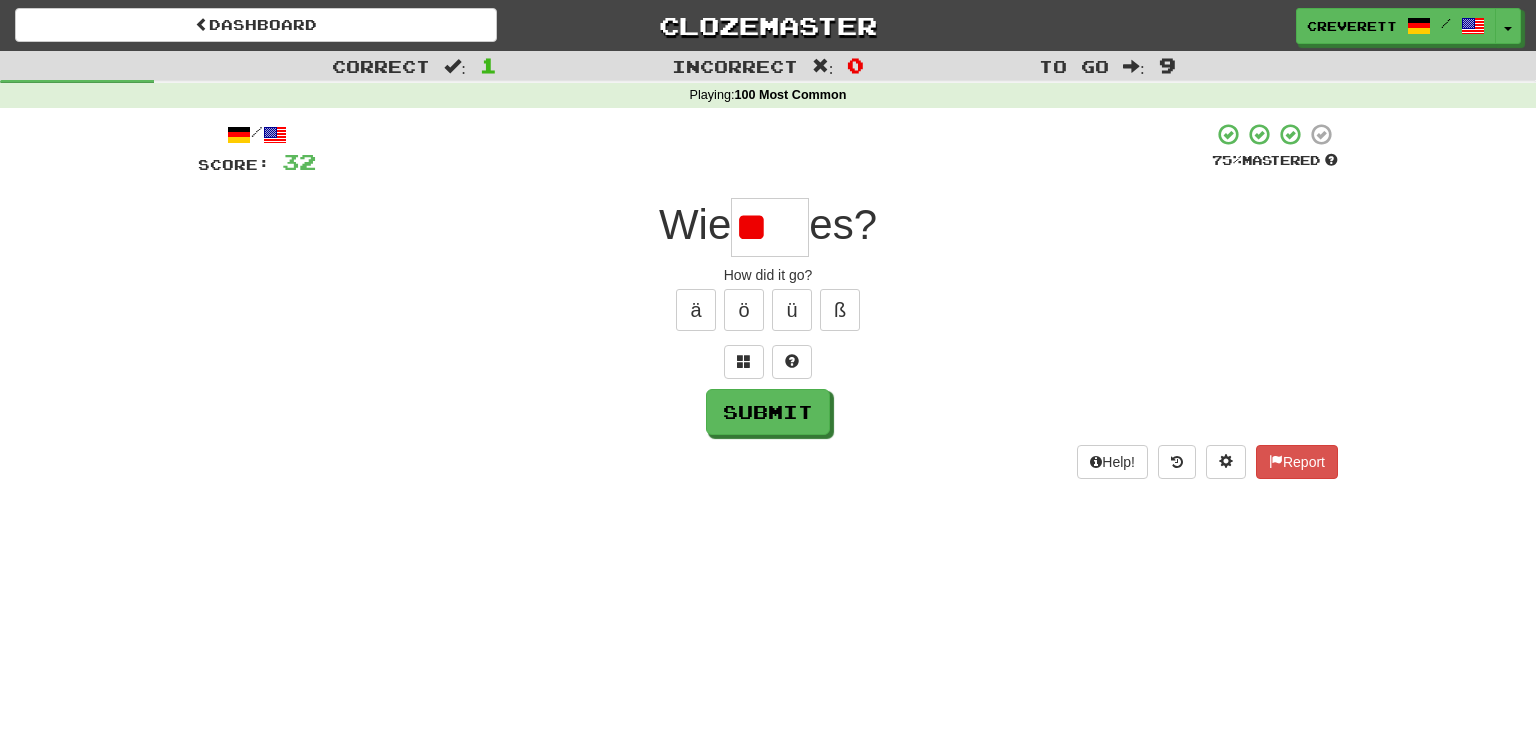 type on "*" 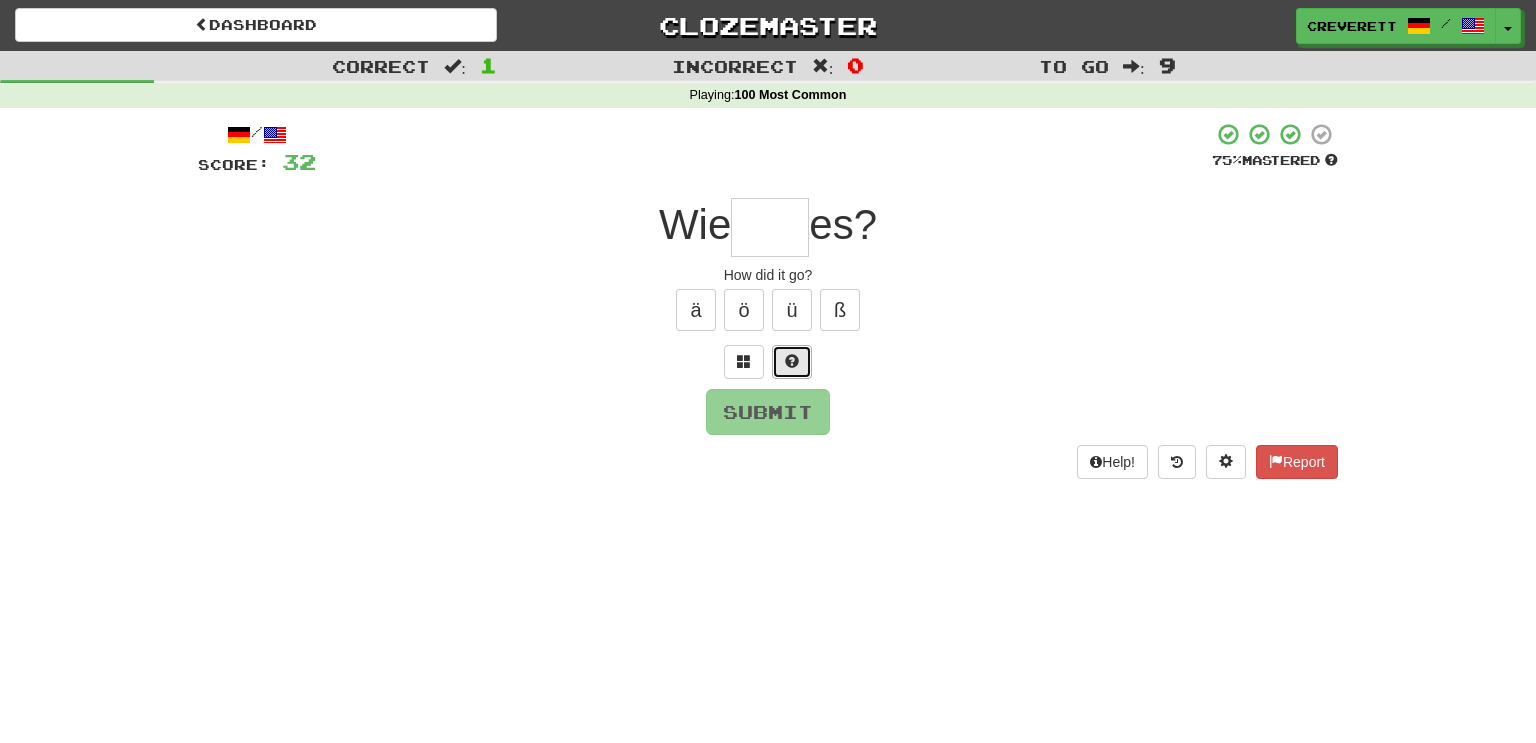 click at bounding box center [792, 361] 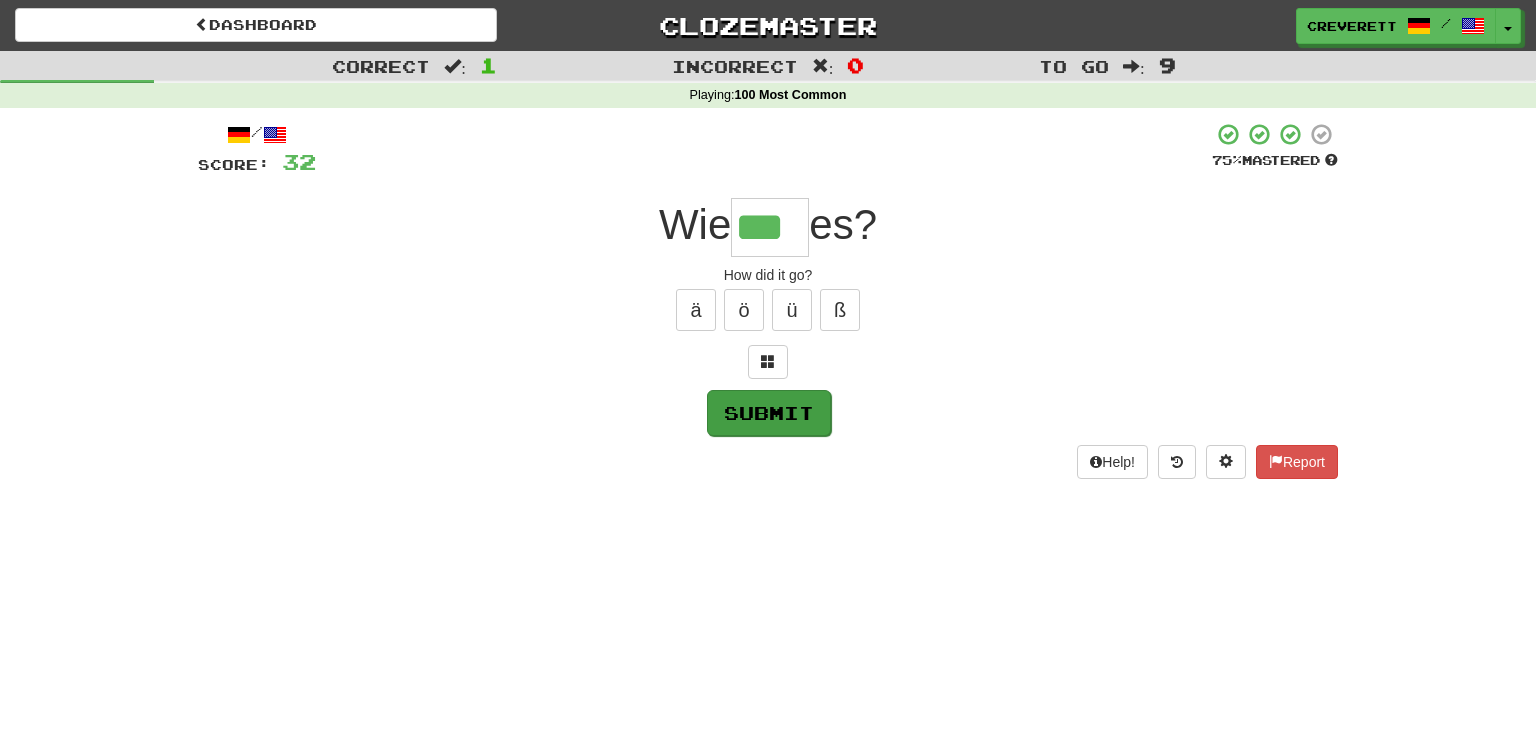 type on "***" 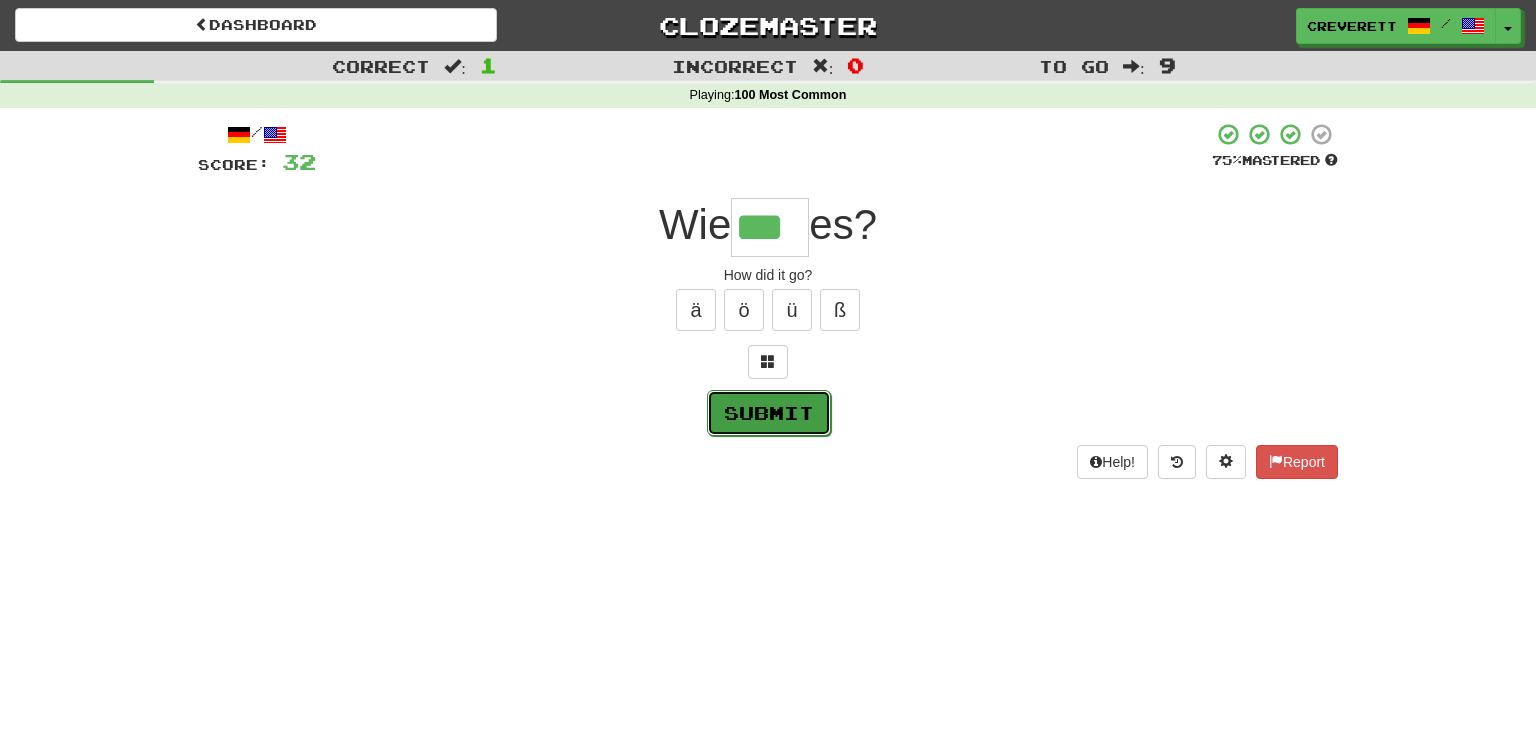 click on "Submit" at bounding box center (769, 413) 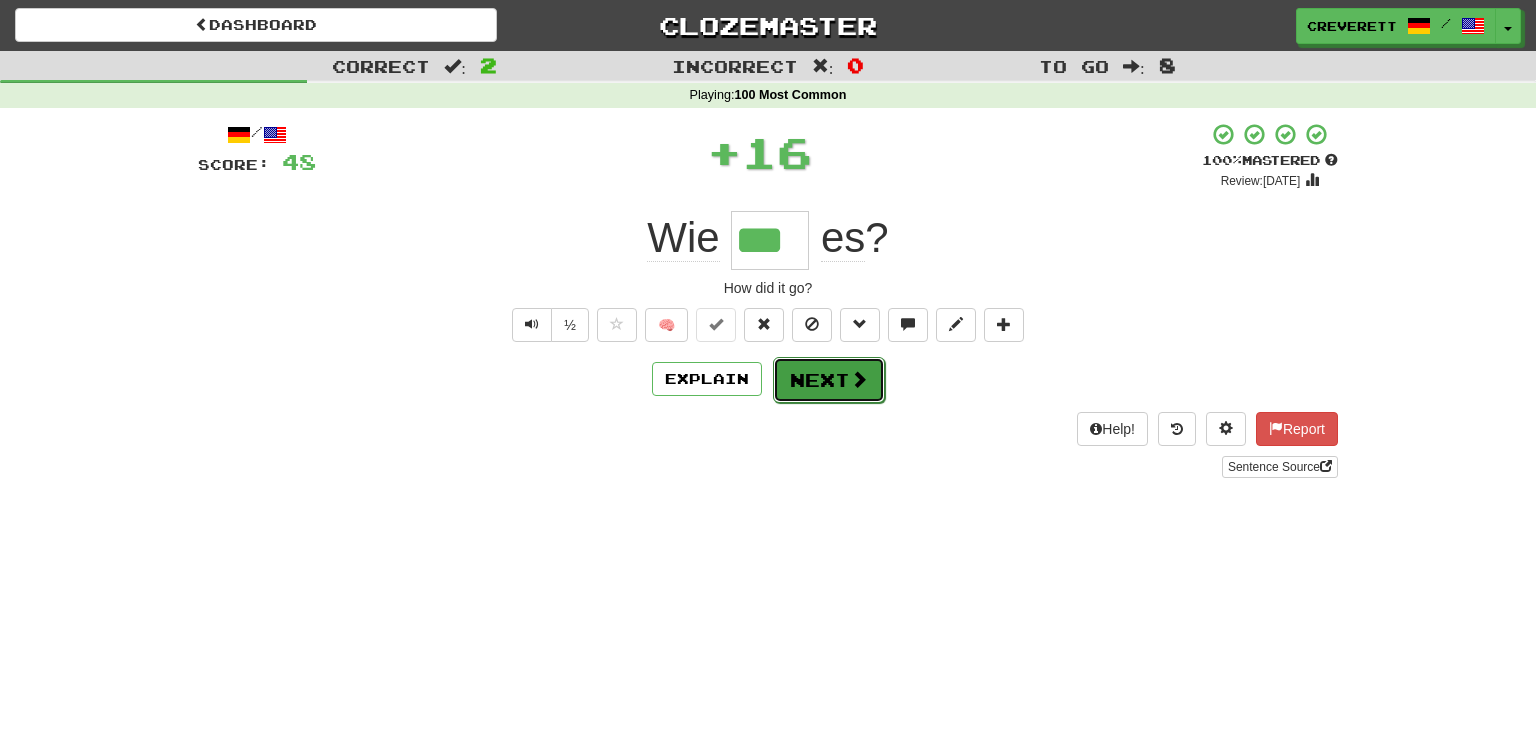 click on "Next" at bounding box center (829, 380) 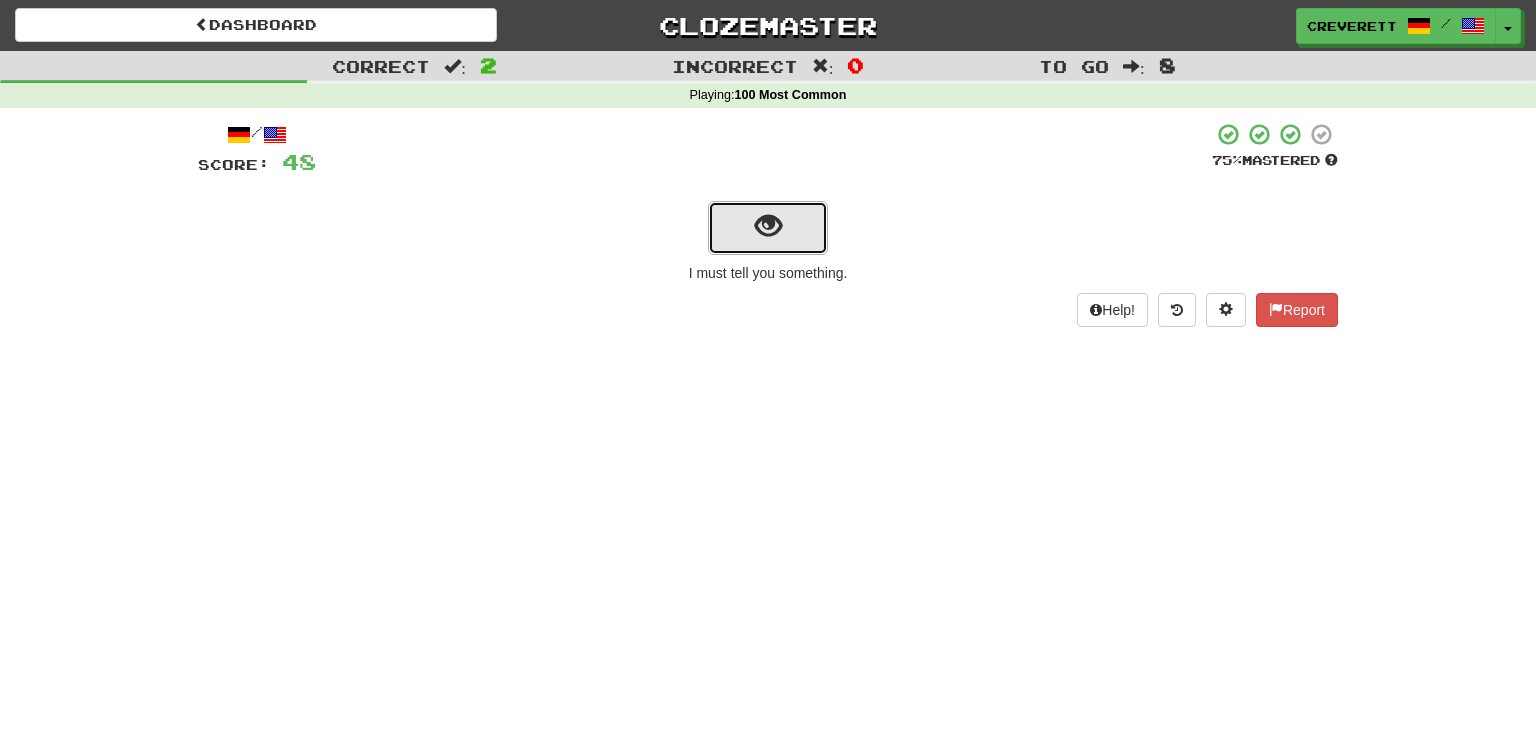 click at bounding box center [768, 226] 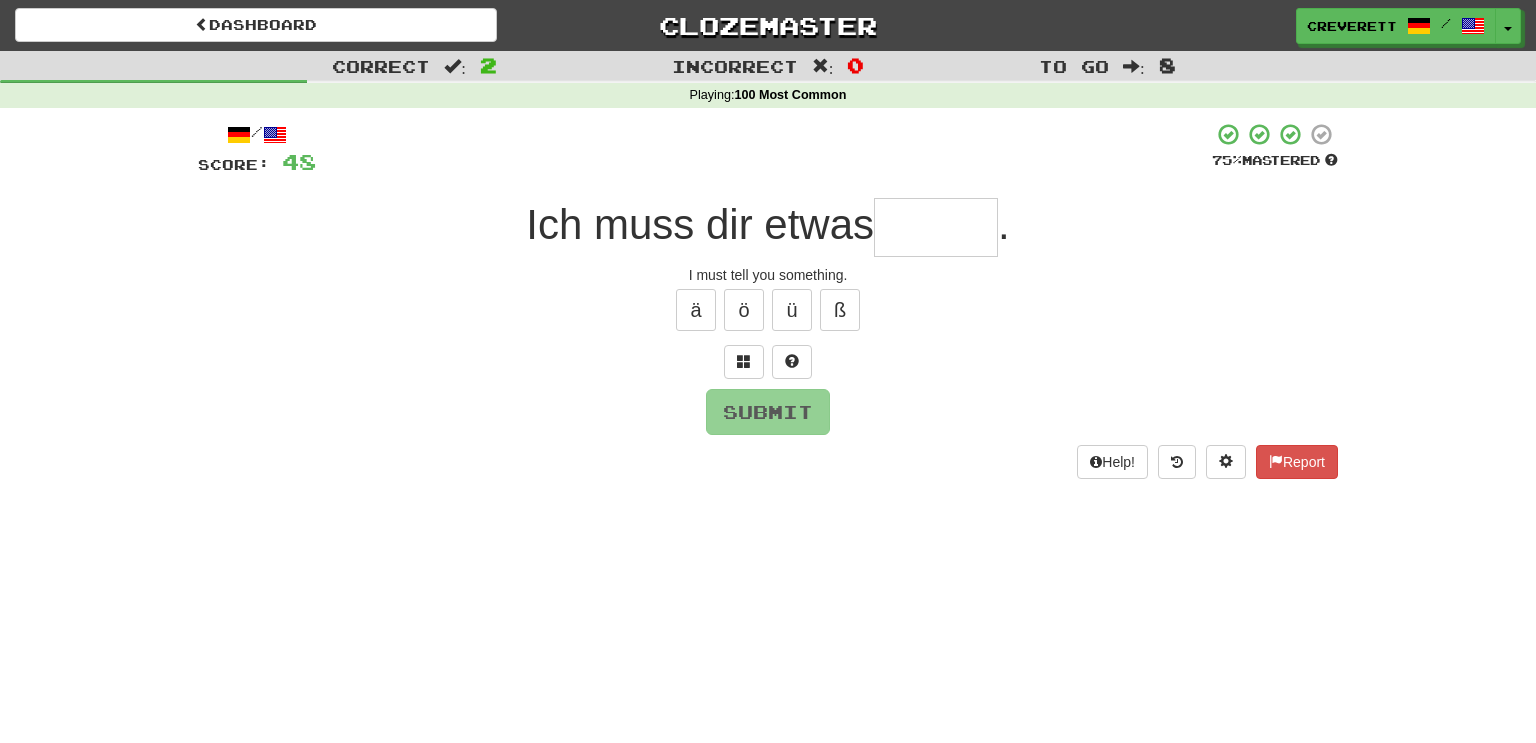 click at bounding box center [936, 227] 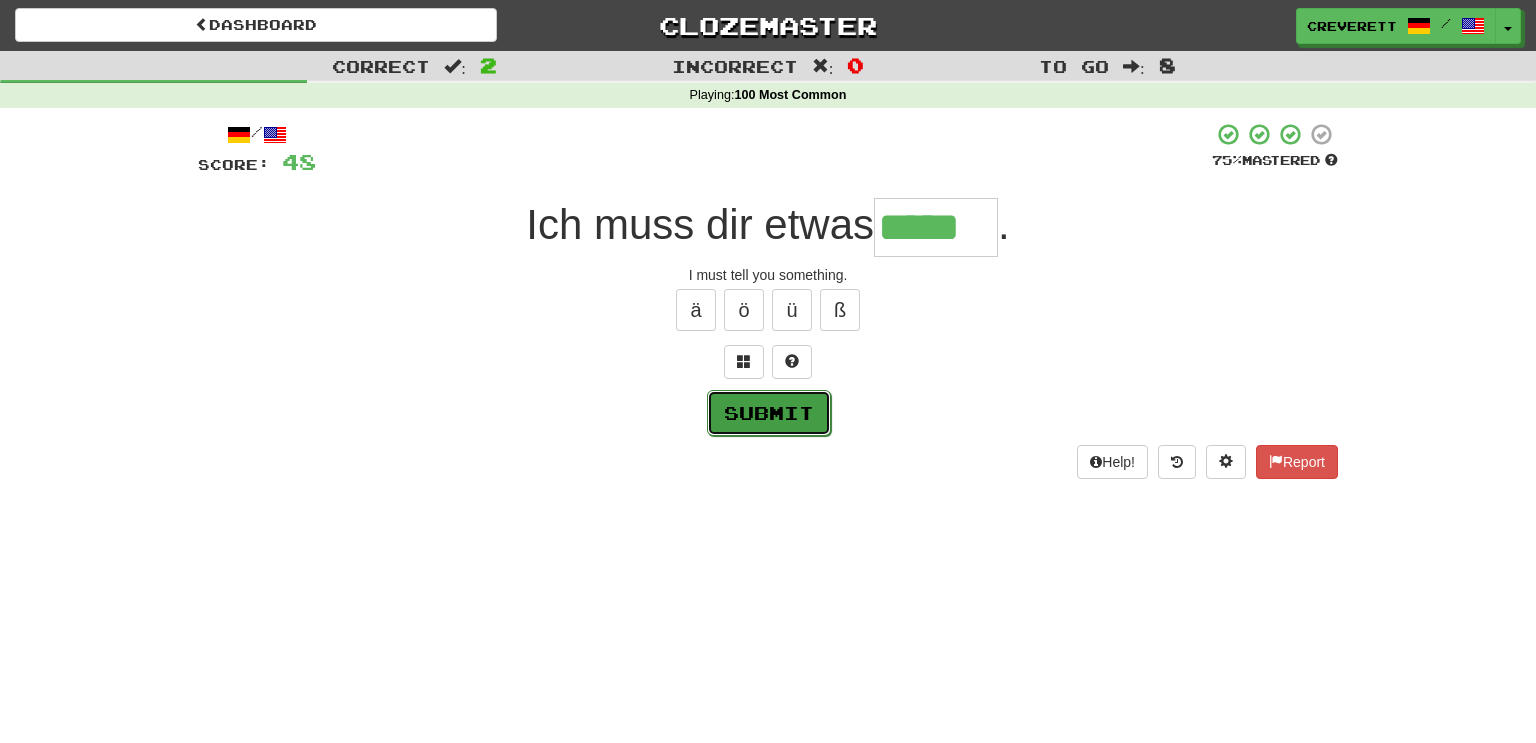 click on "Submit" at bounding box center (769, 413) 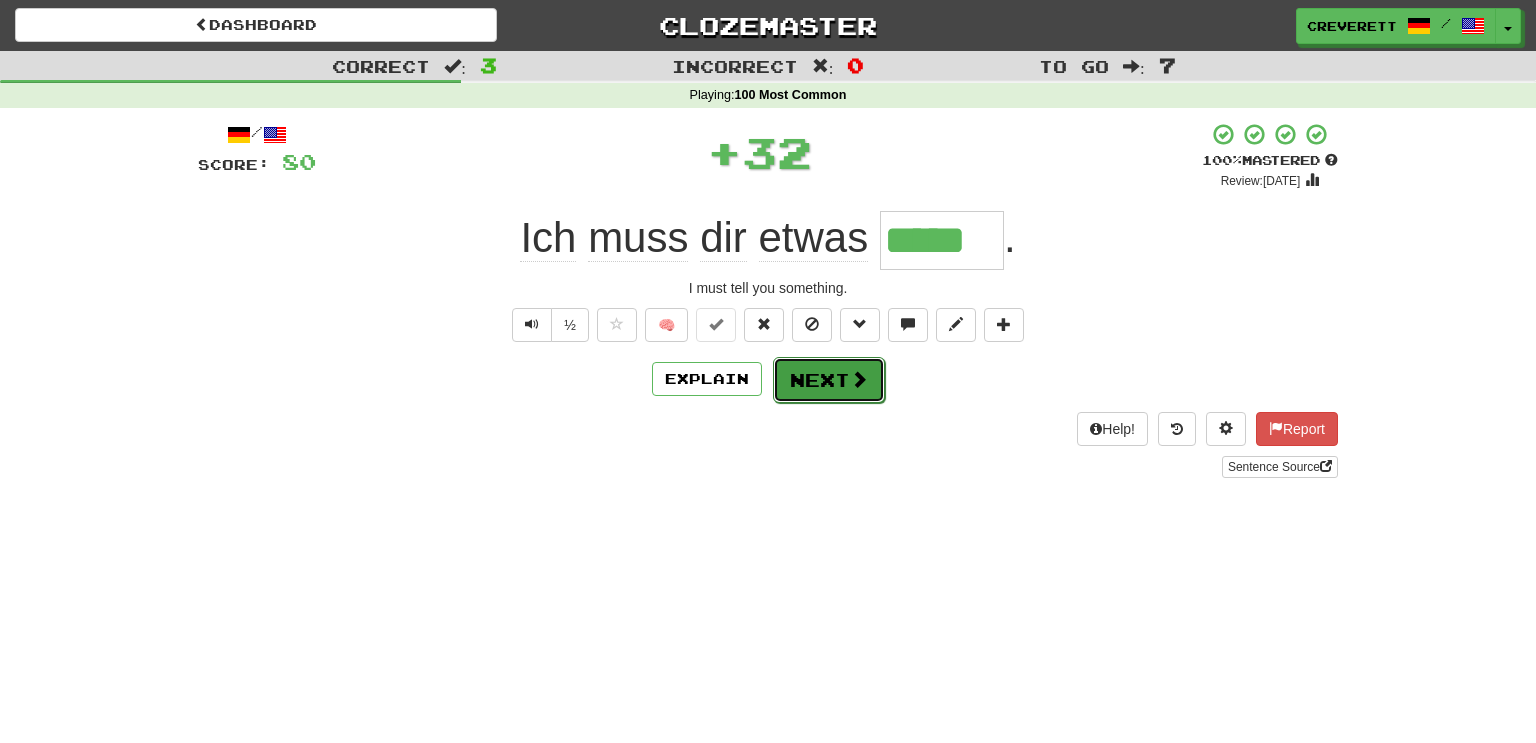 click on "Next" at bounding box center (829, 380) 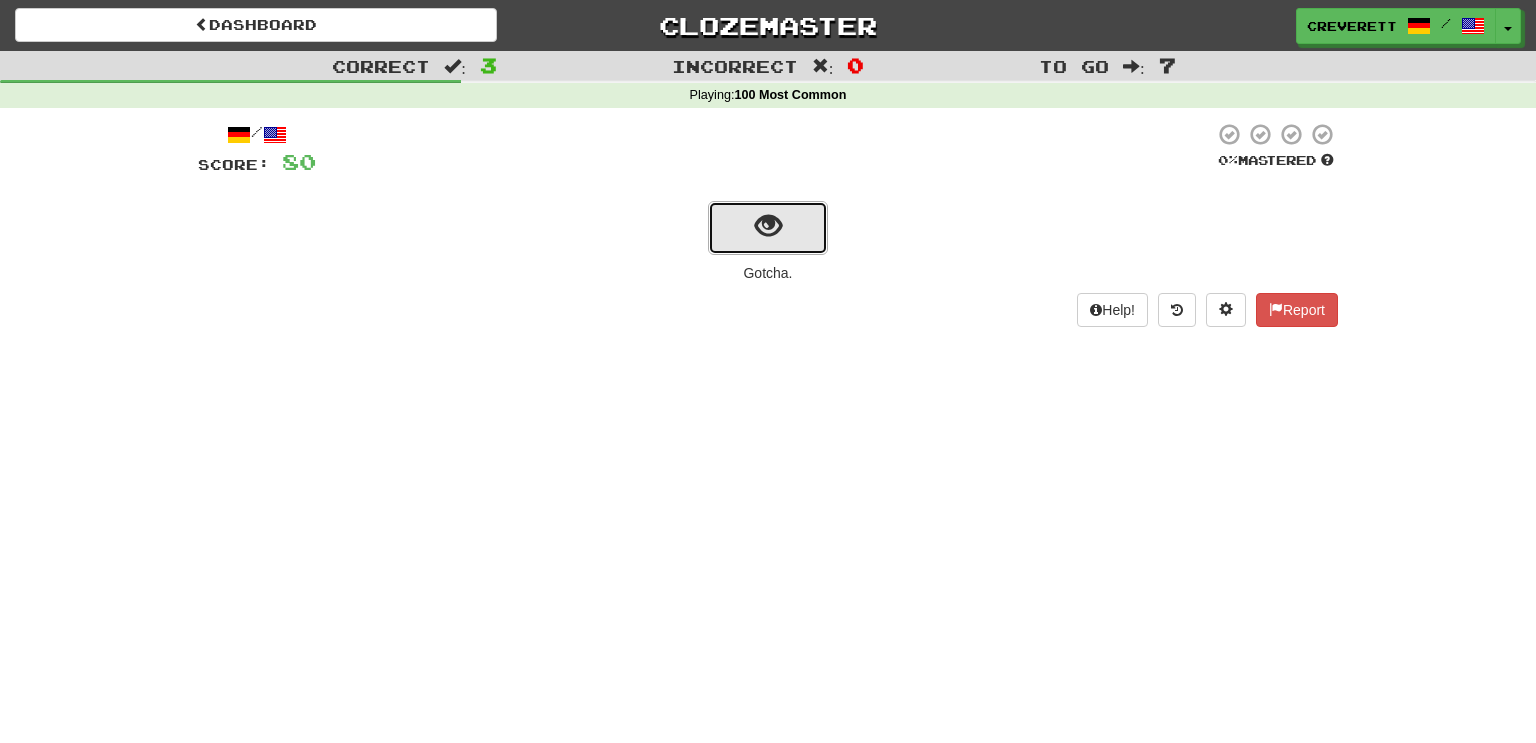 click at bounding box center (768, 228) 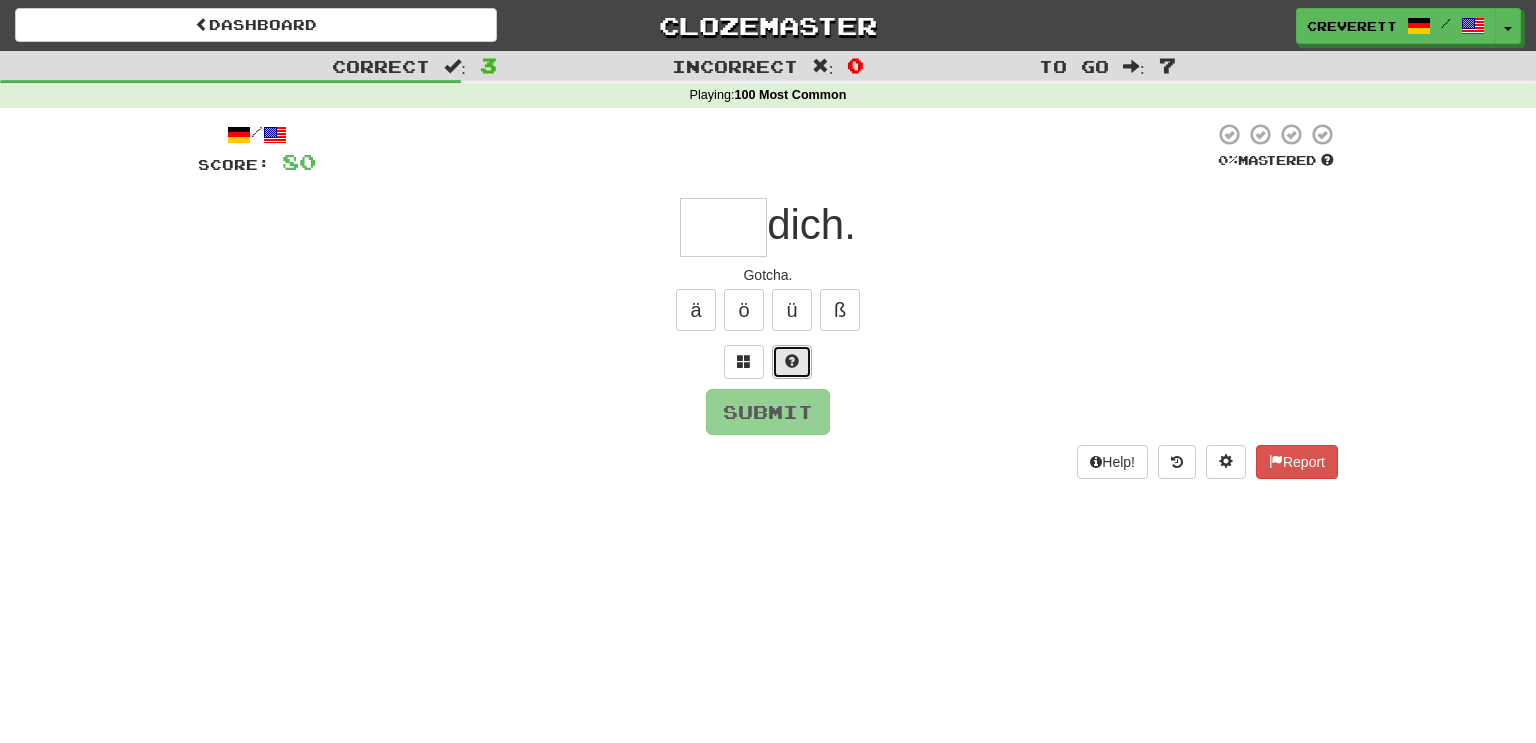click at bounding box center (792, 361) 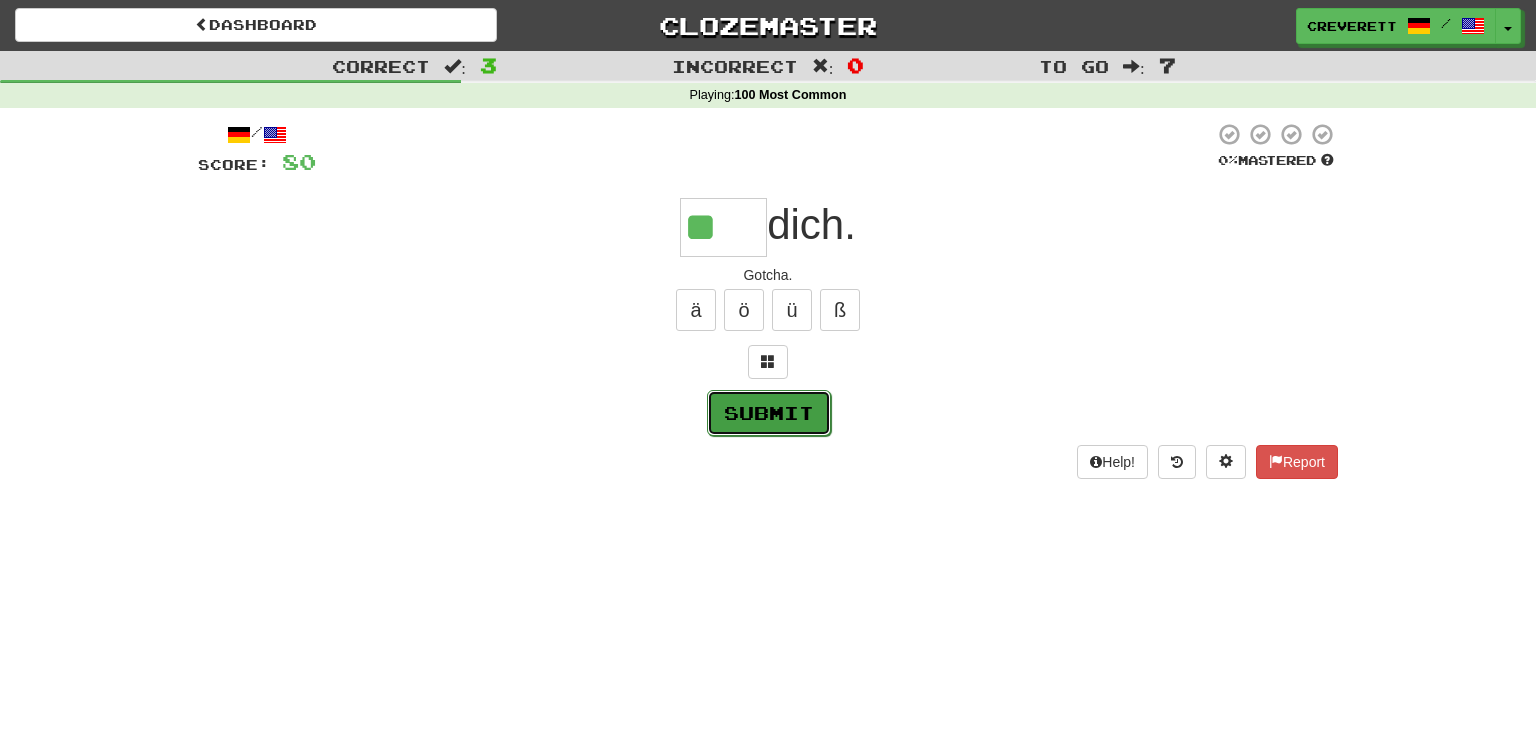click on "Submit" at bounding box center (769, 413) 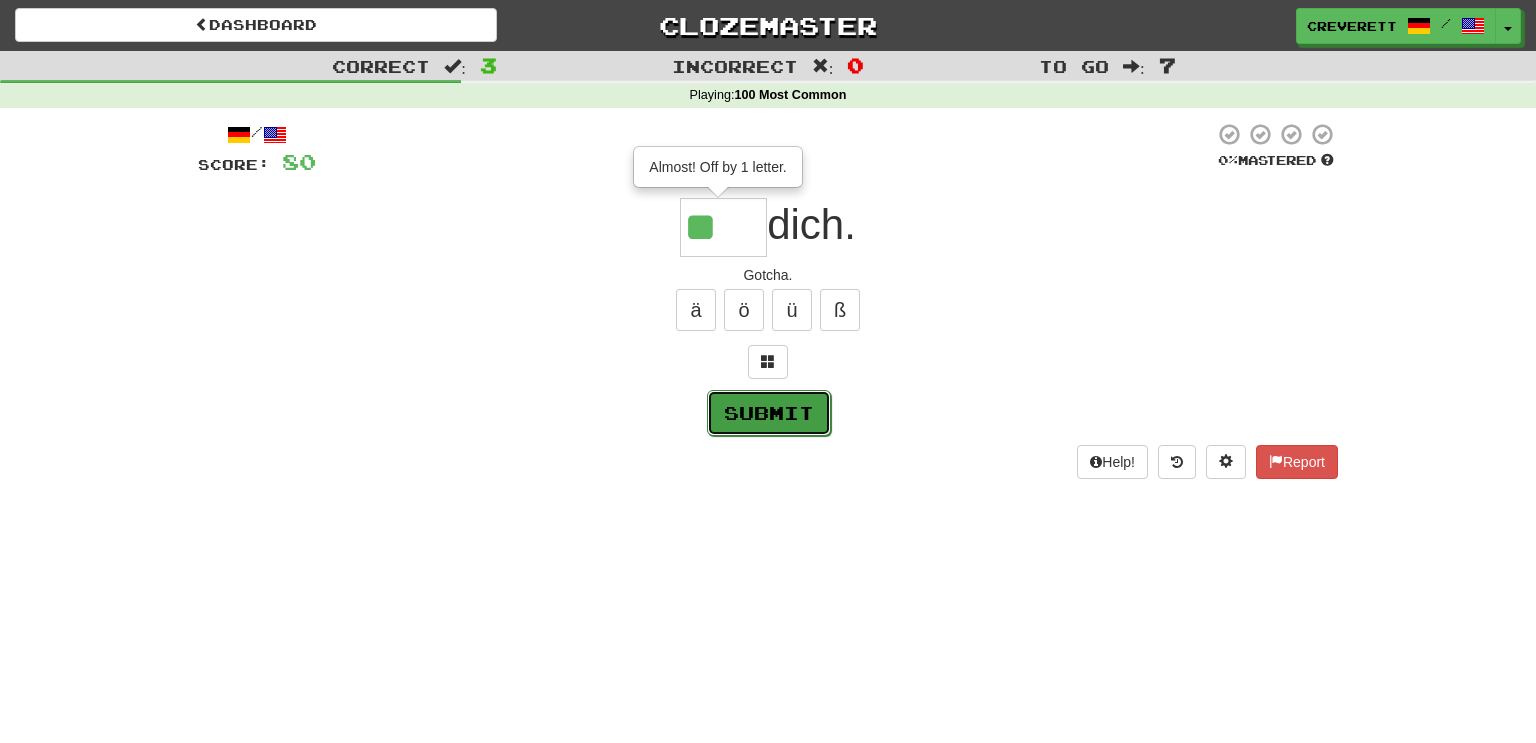 click on "Submit" at bounding box center (769, 413) 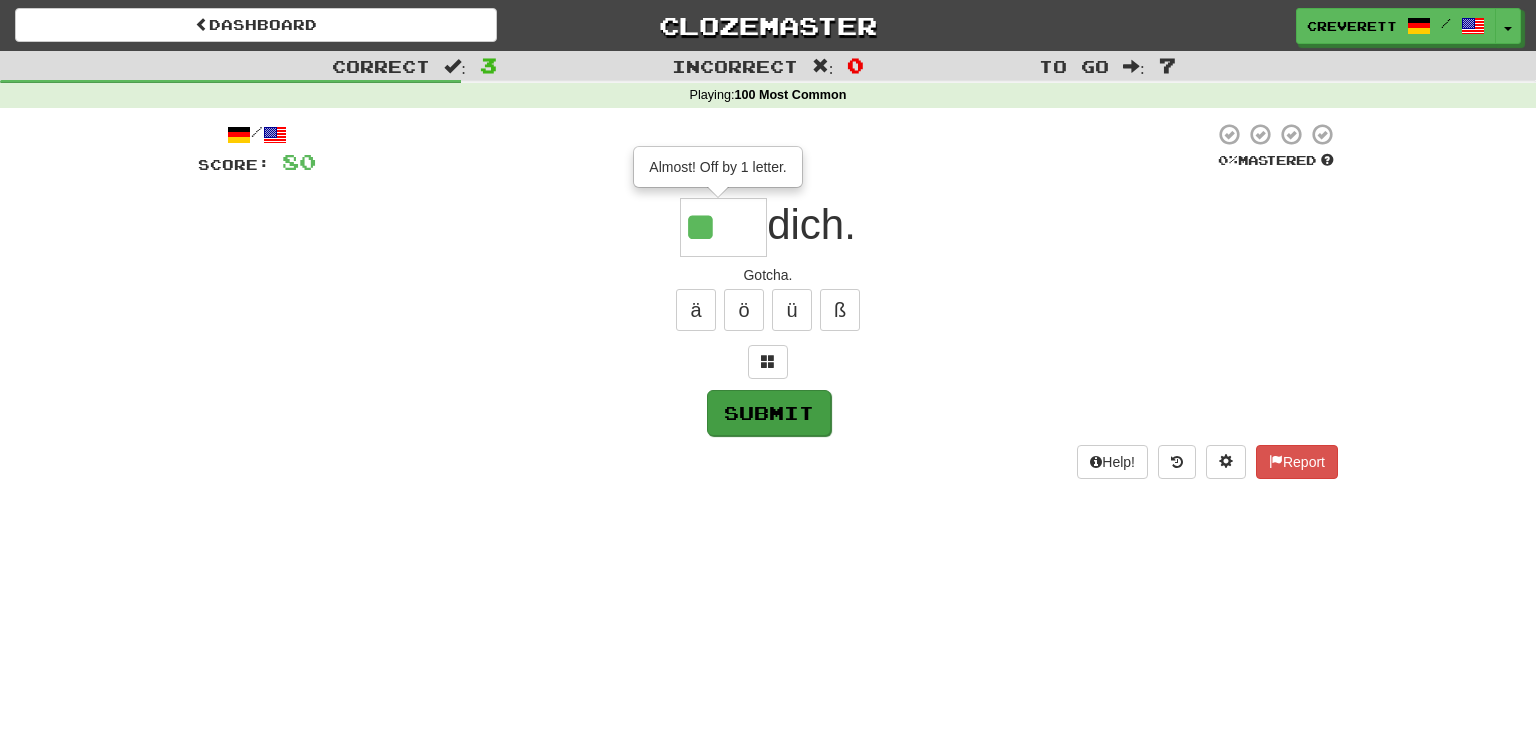 type on "***" 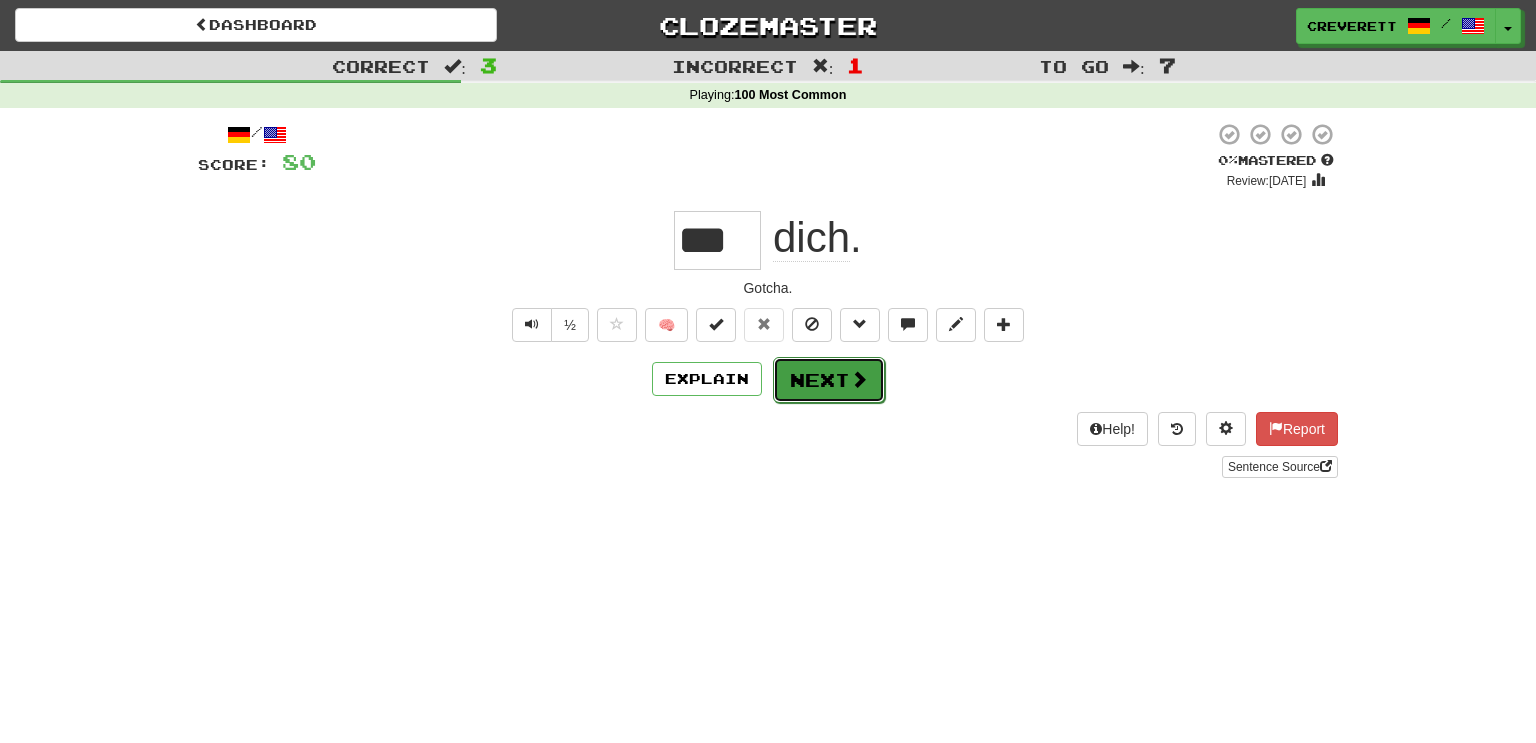 click on "Next" at bounding box center [829, 380] 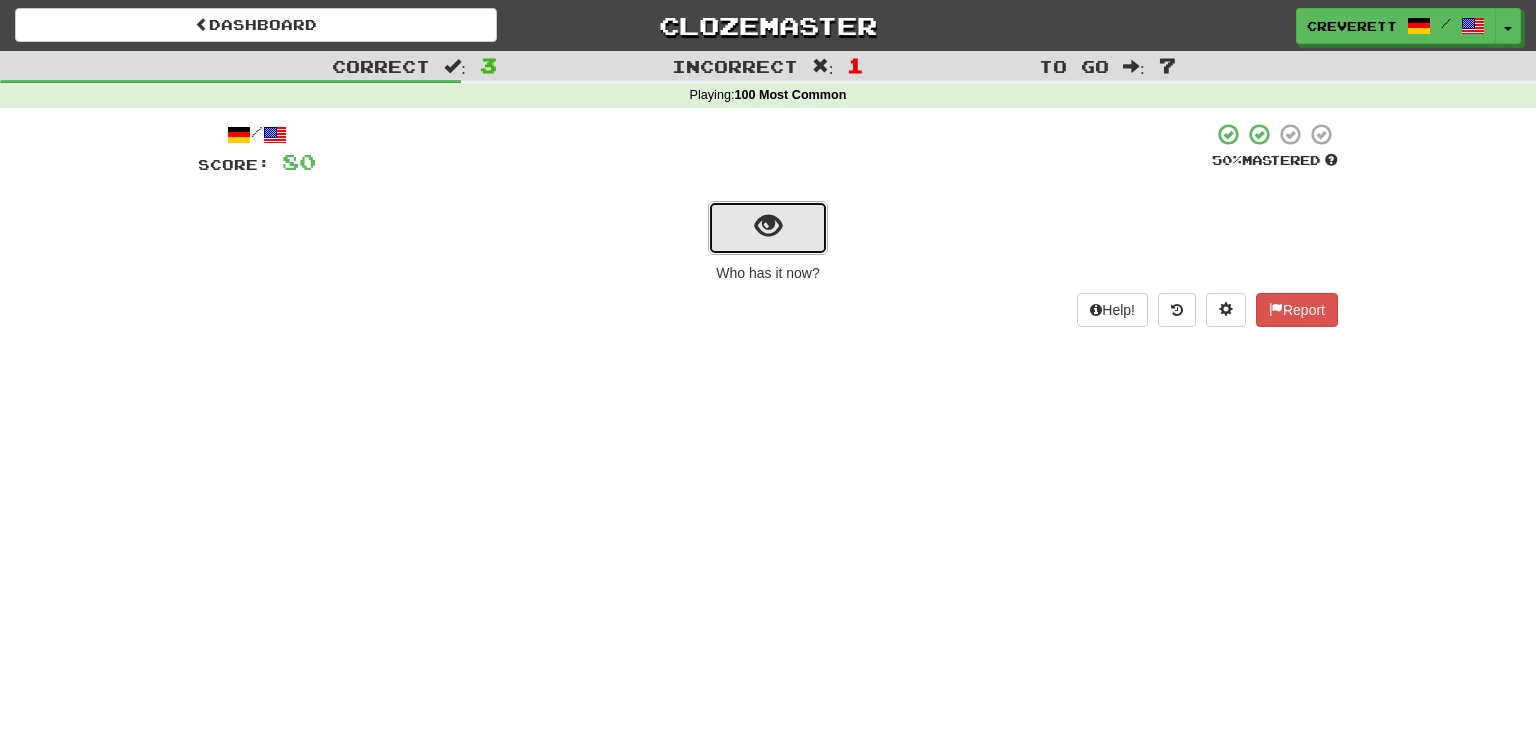 click at bounding box center (768, 228) 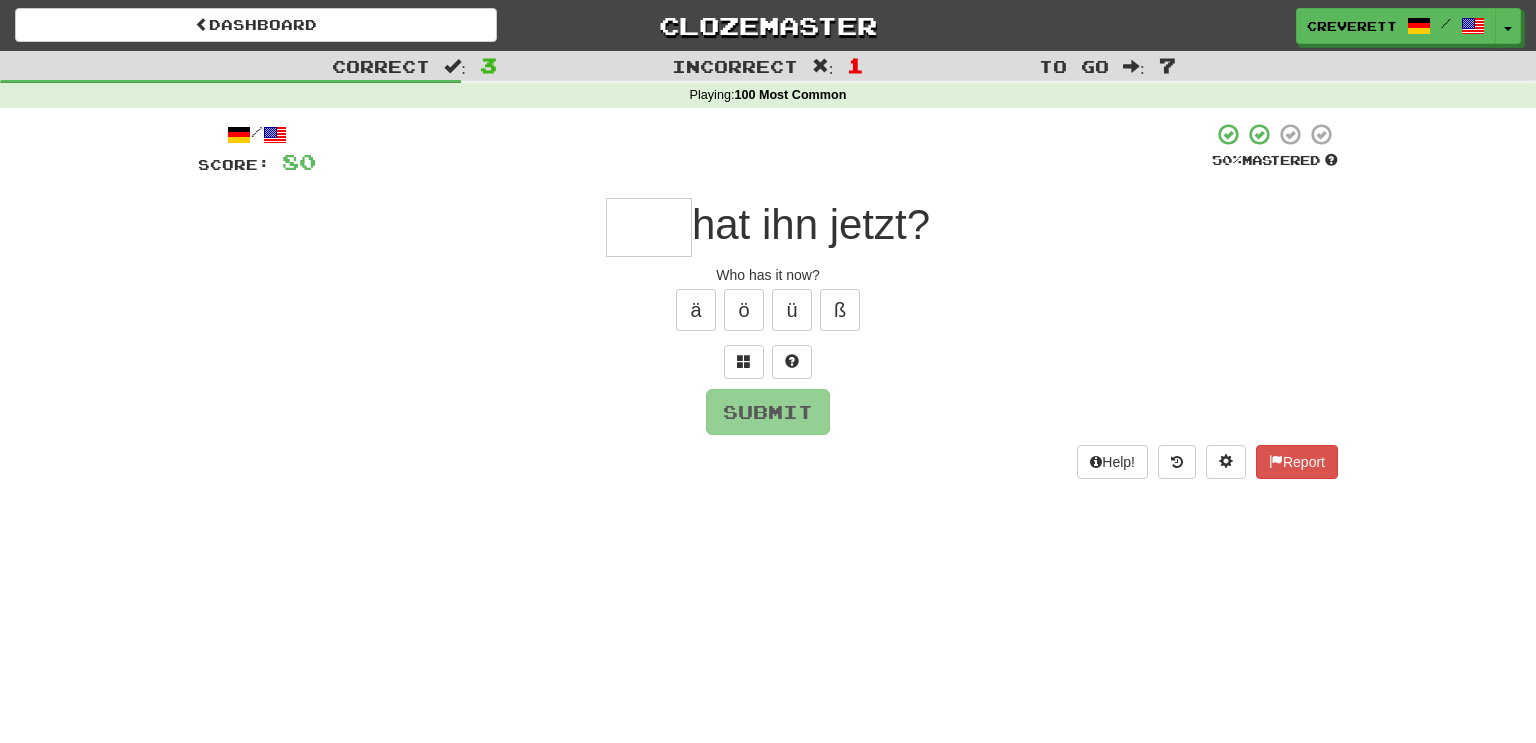 click at bounding box center [649, 227] 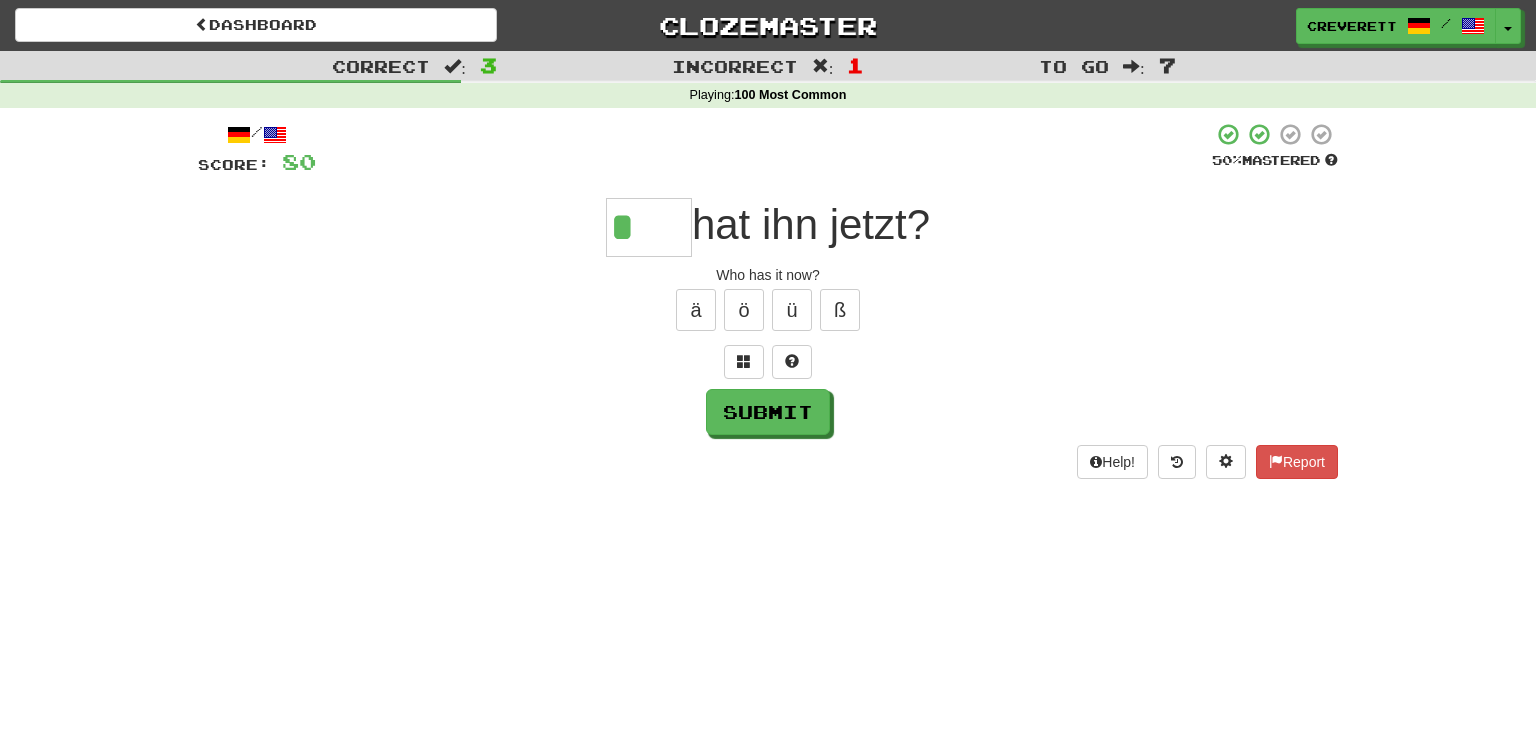 click on "*" at bounding box center (649, 227) 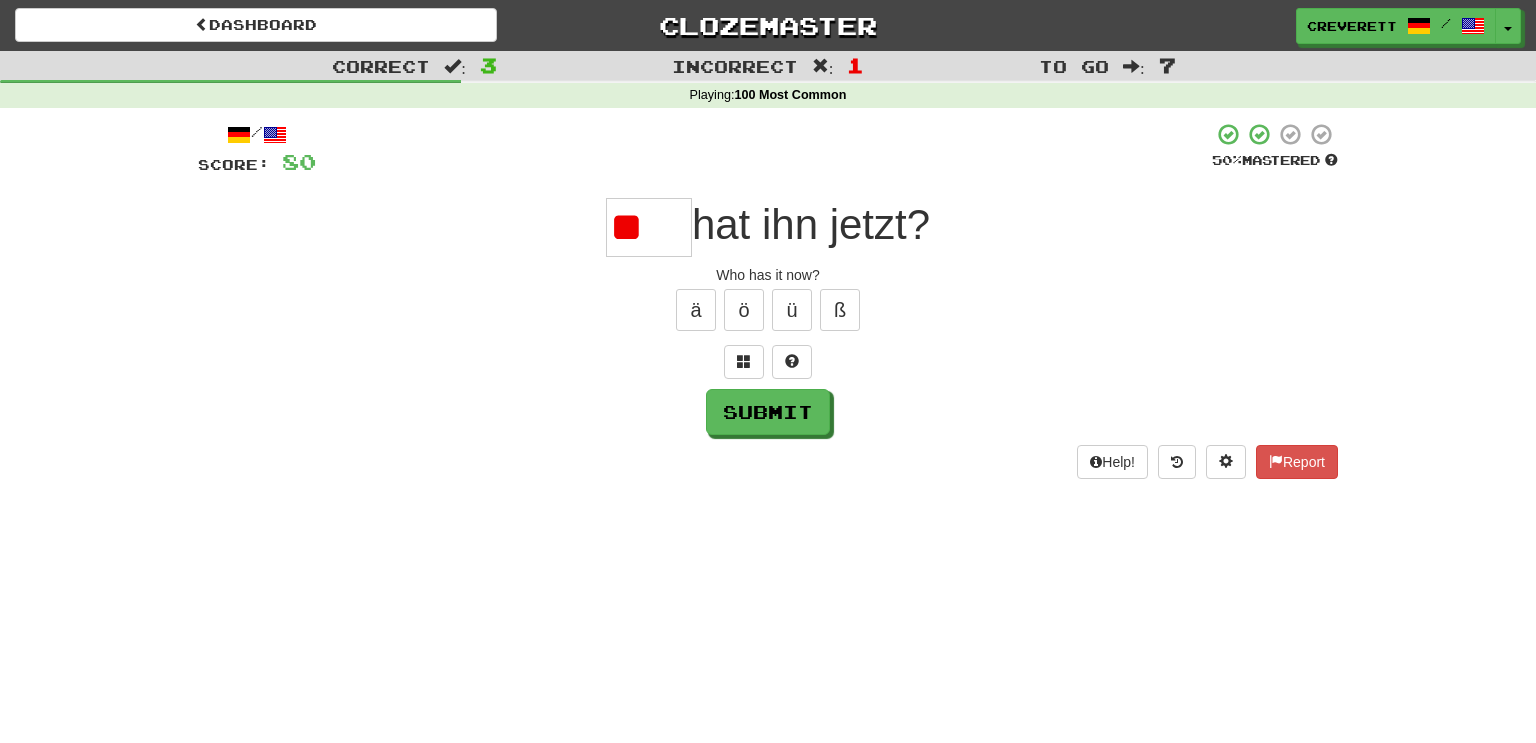 type on "*" 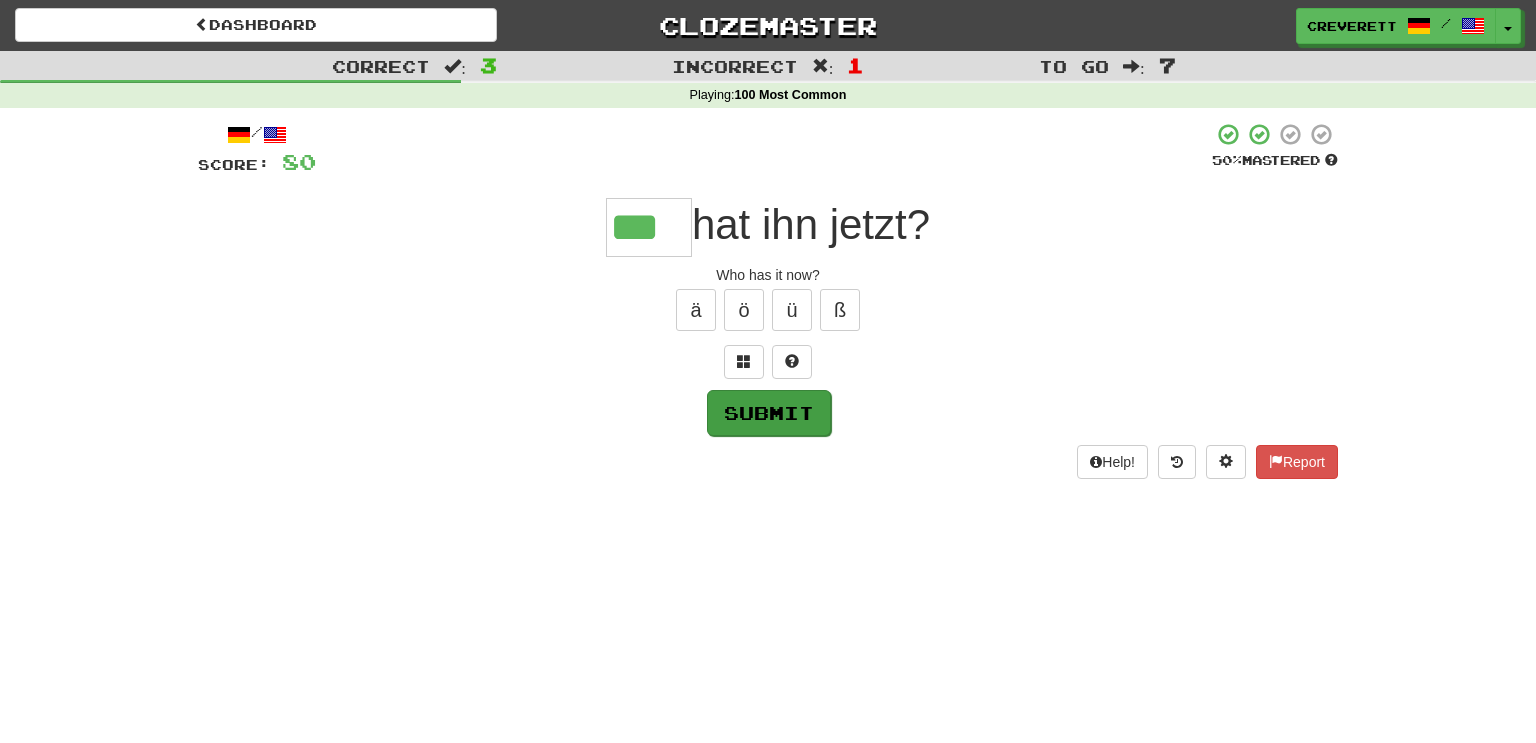 type on "***" 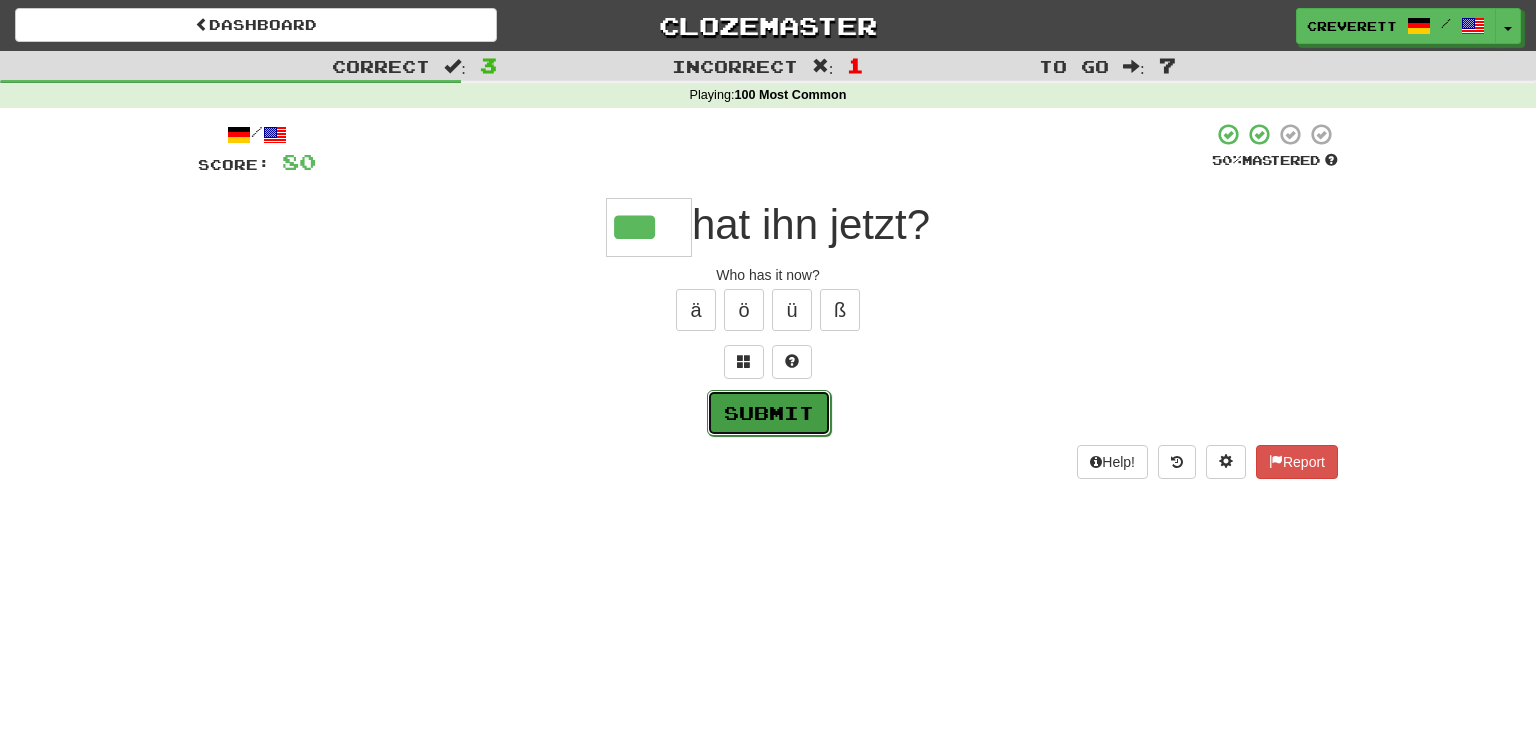 click on "Submit" at bounding box center [769, 413] 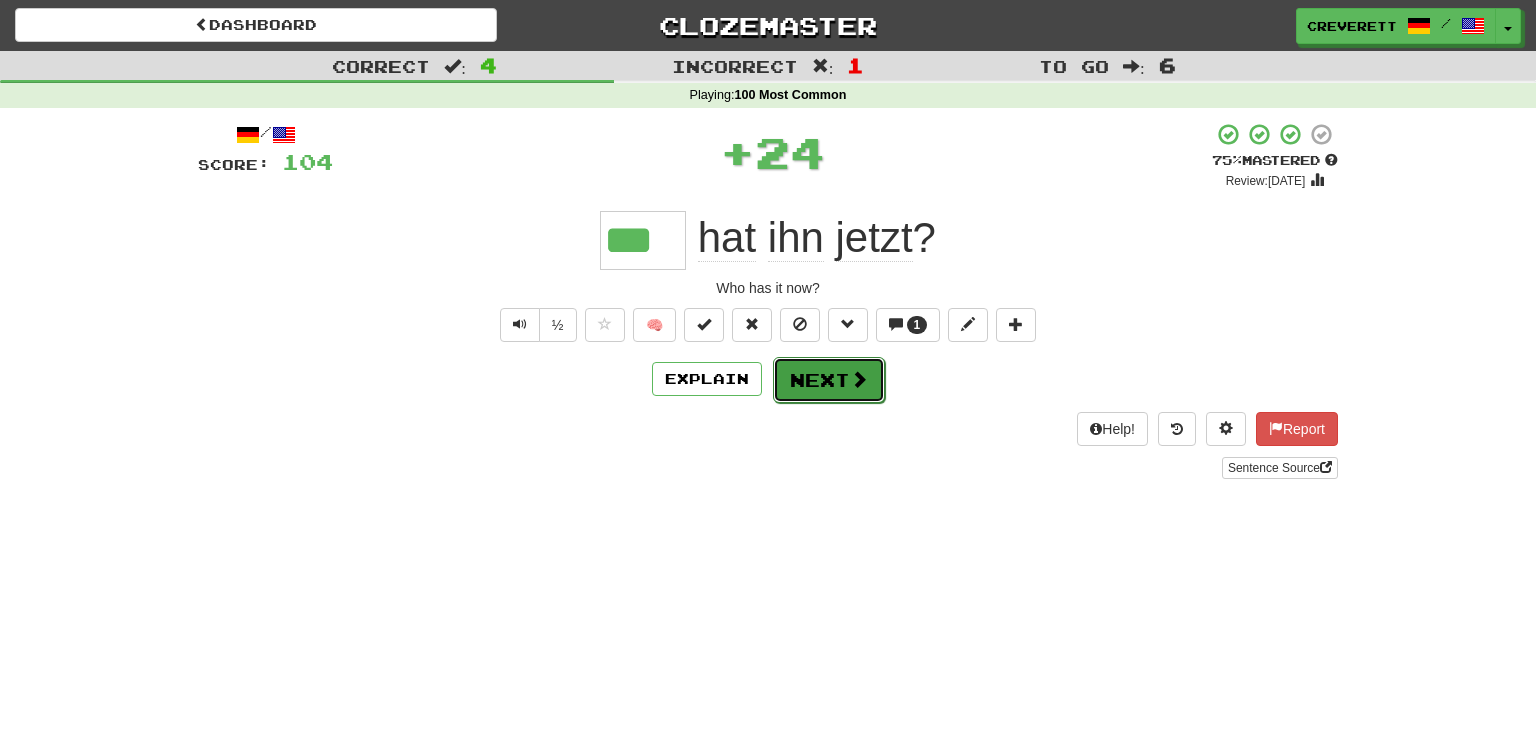 click on "Next" at bounding box center [829, 380] 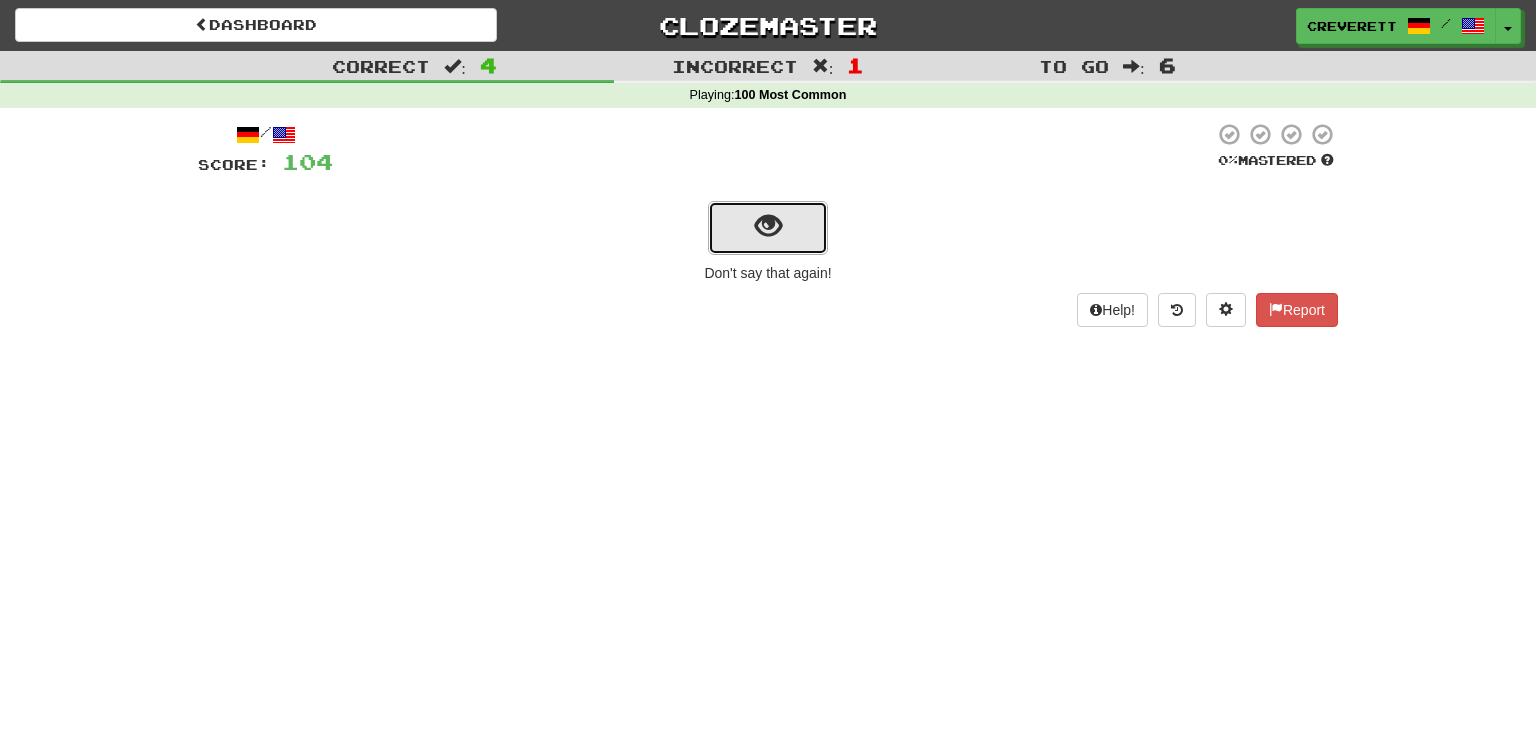 click at bounding box center [768, 226] 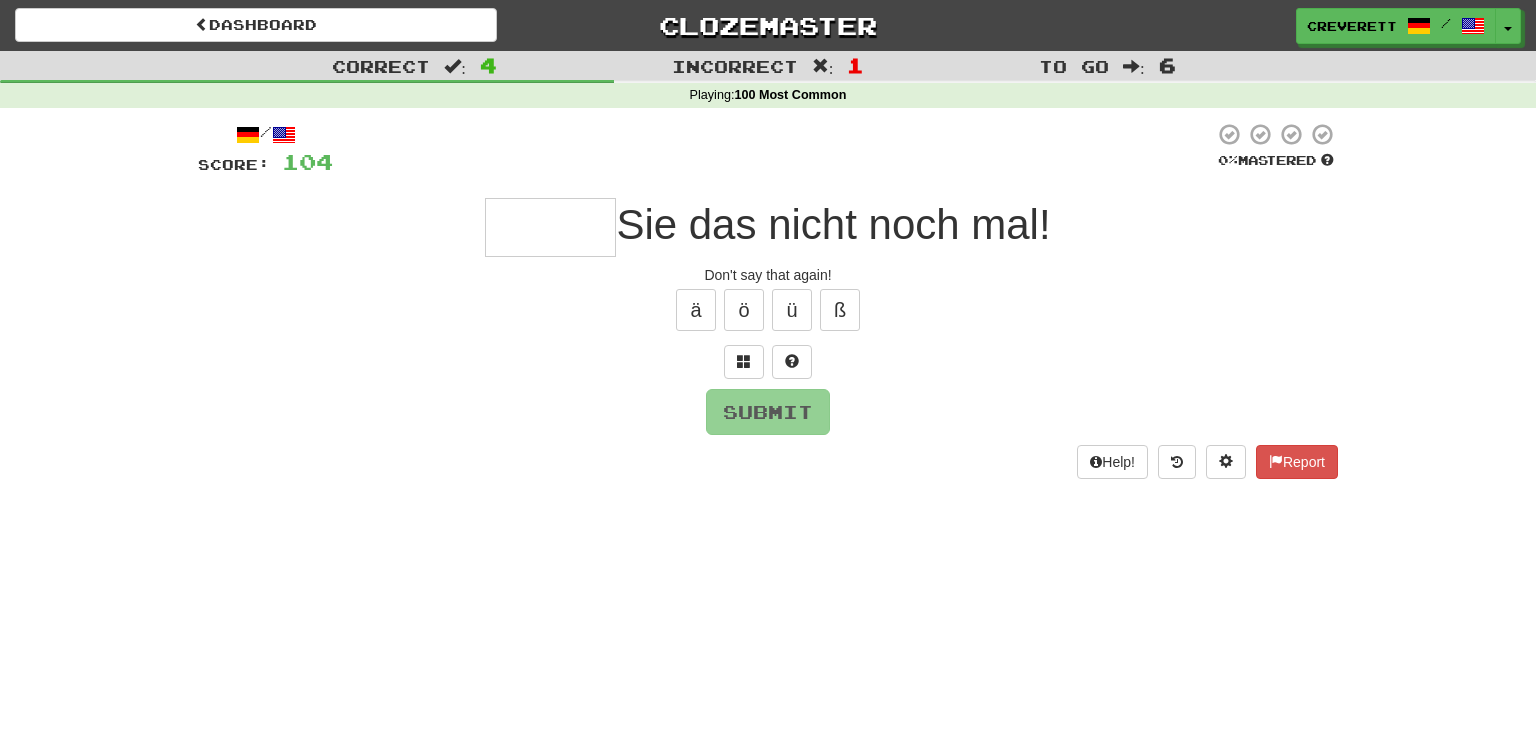 click at bounding box center [550, 227] 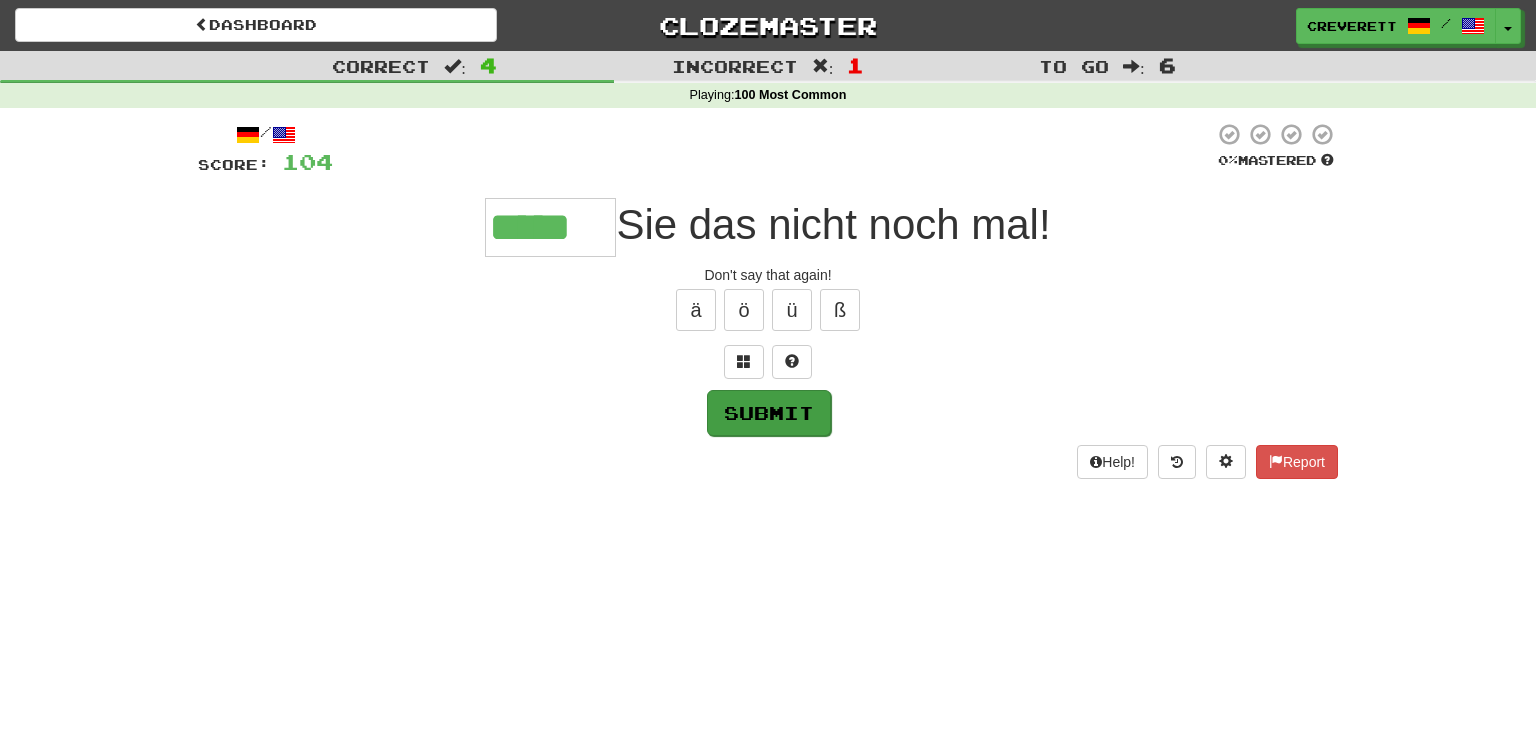 type on "*****" 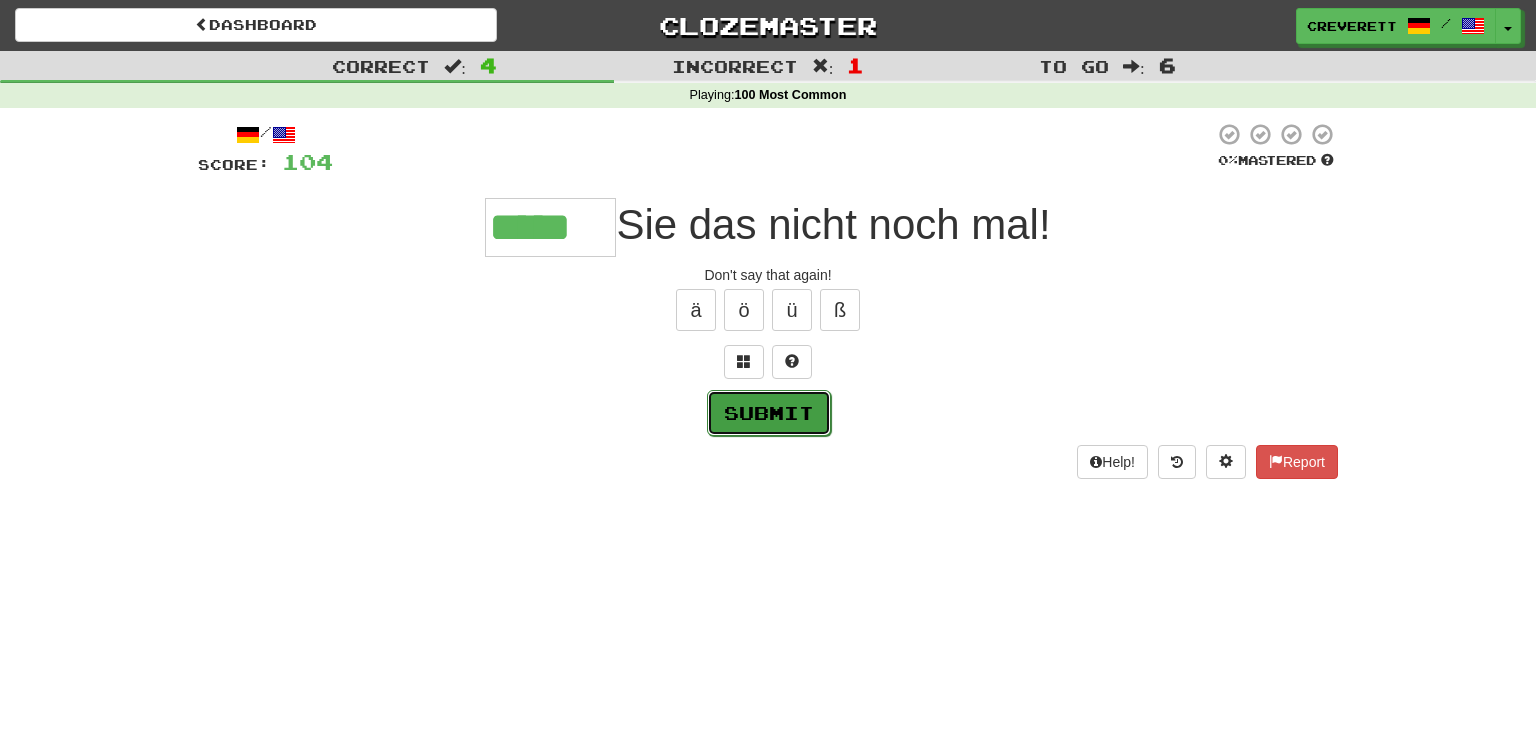 click on "Submit" at bounding box center [769, 413] 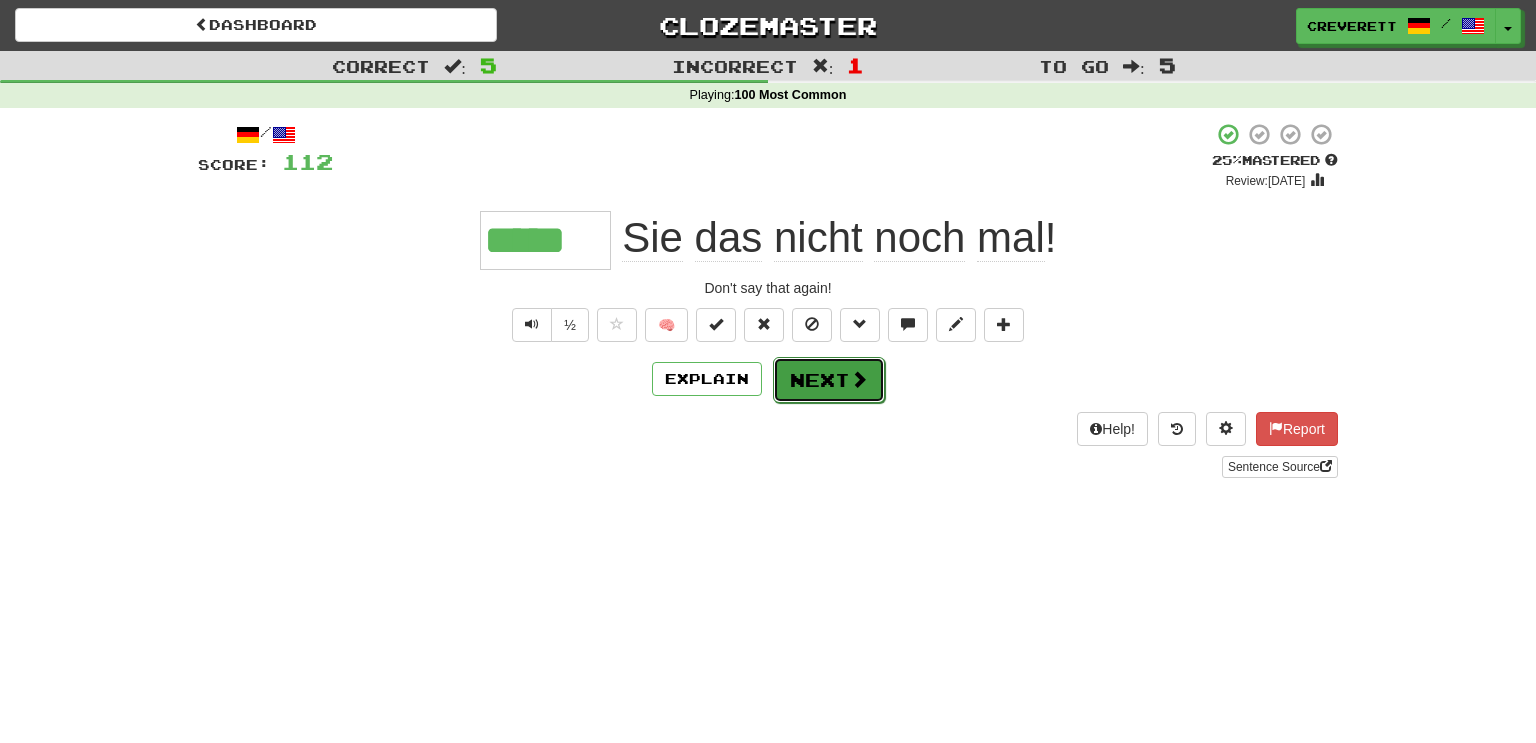 click on "Next" at bounding box center [829, 380] 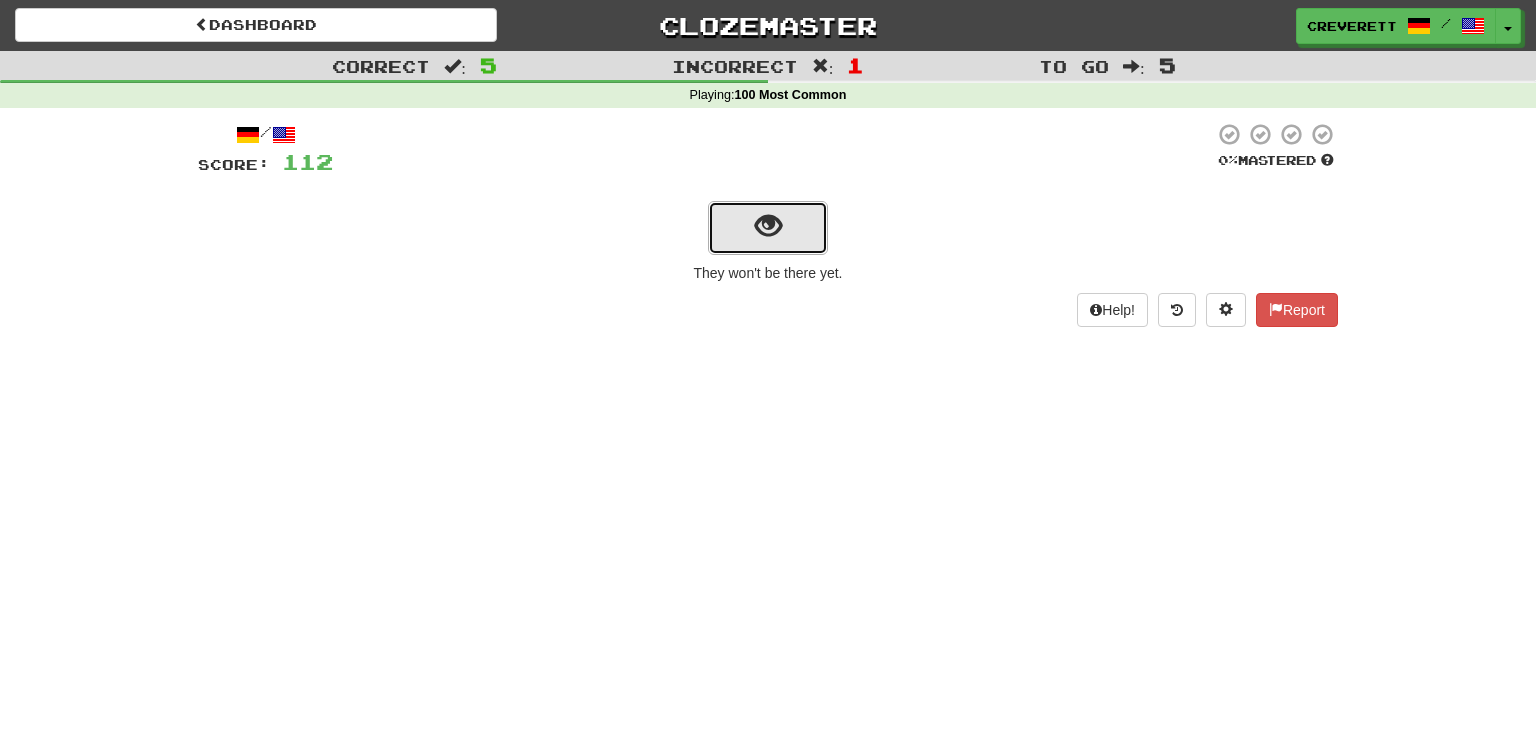 click at bounding box center (768, 226) 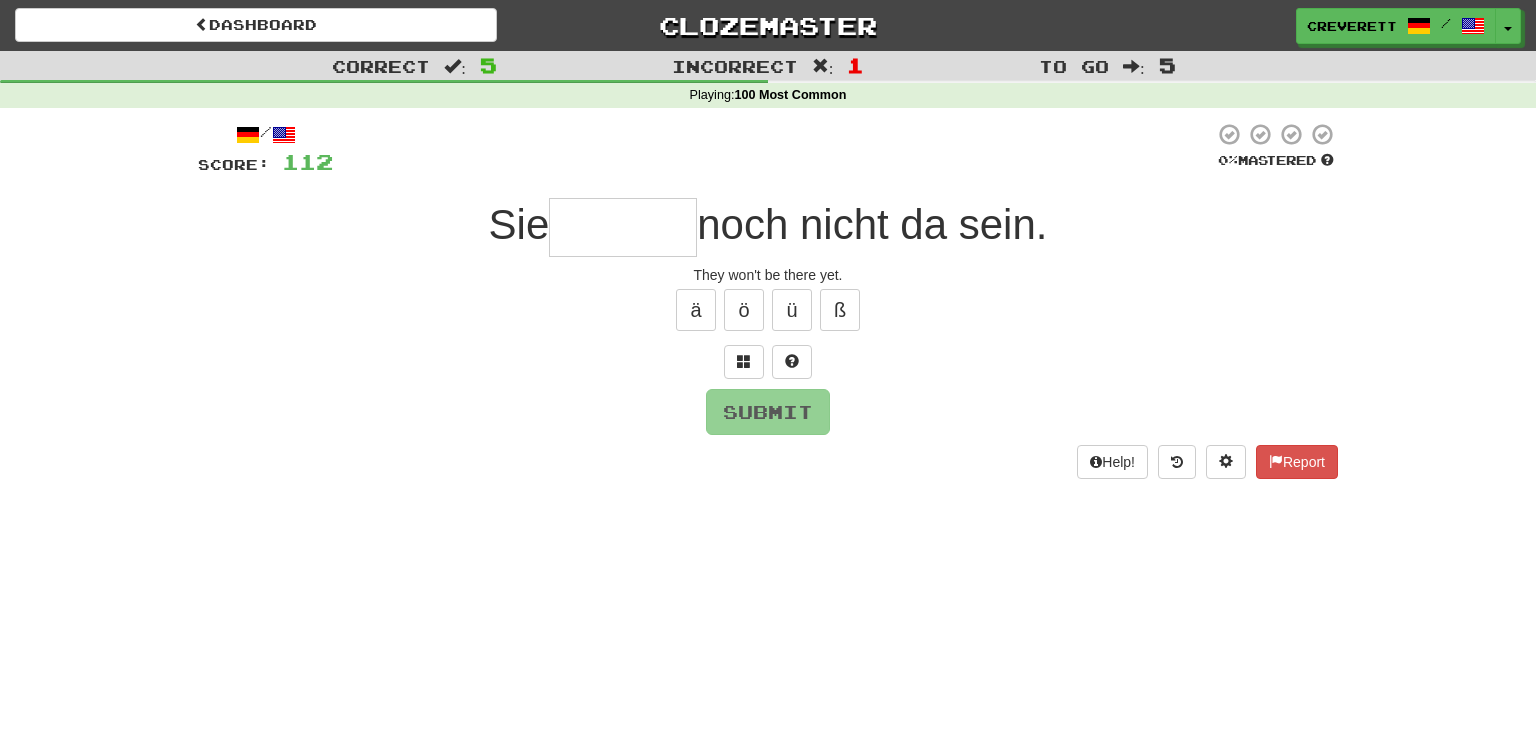 click at bounding box center [623, 227] 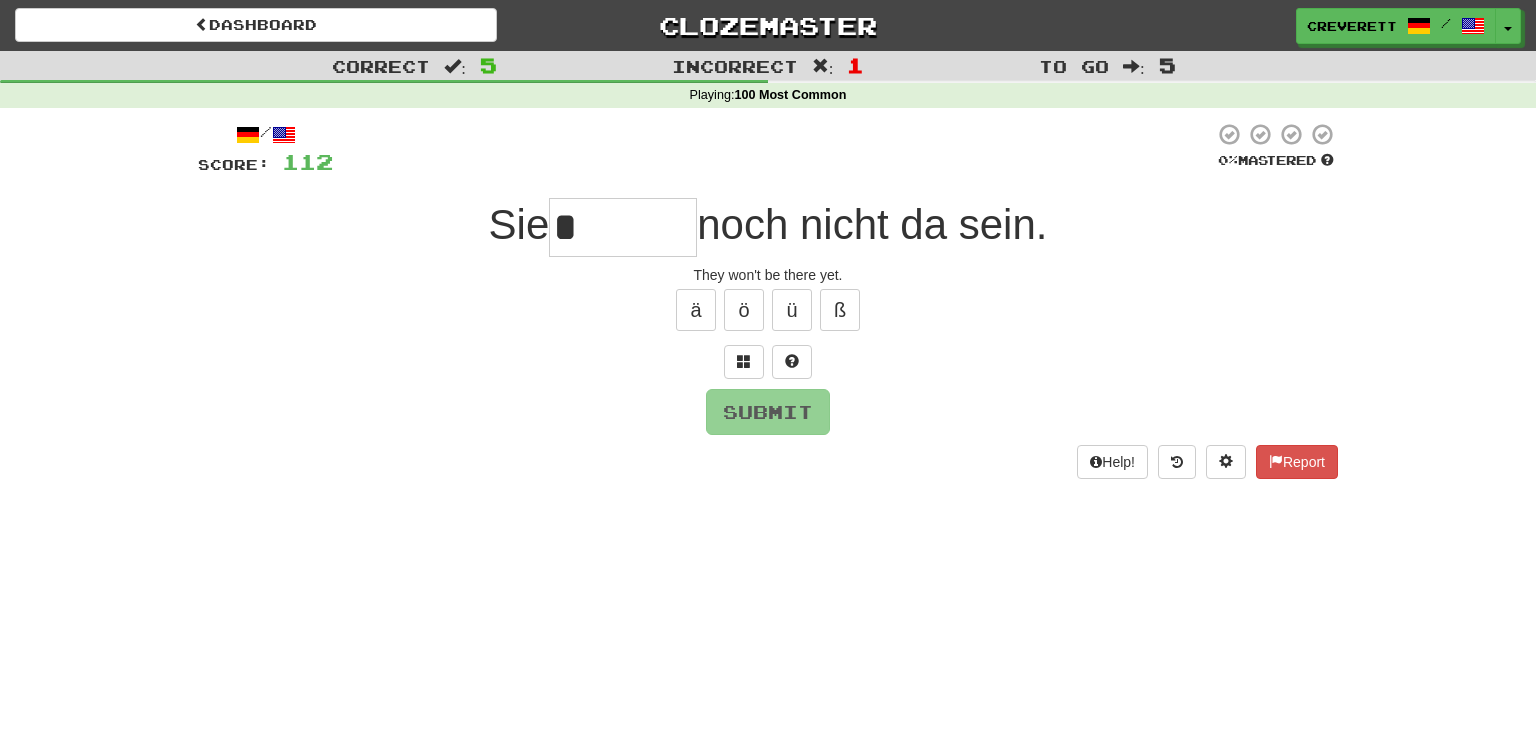 click on "*" at bounding box center [623, 227] 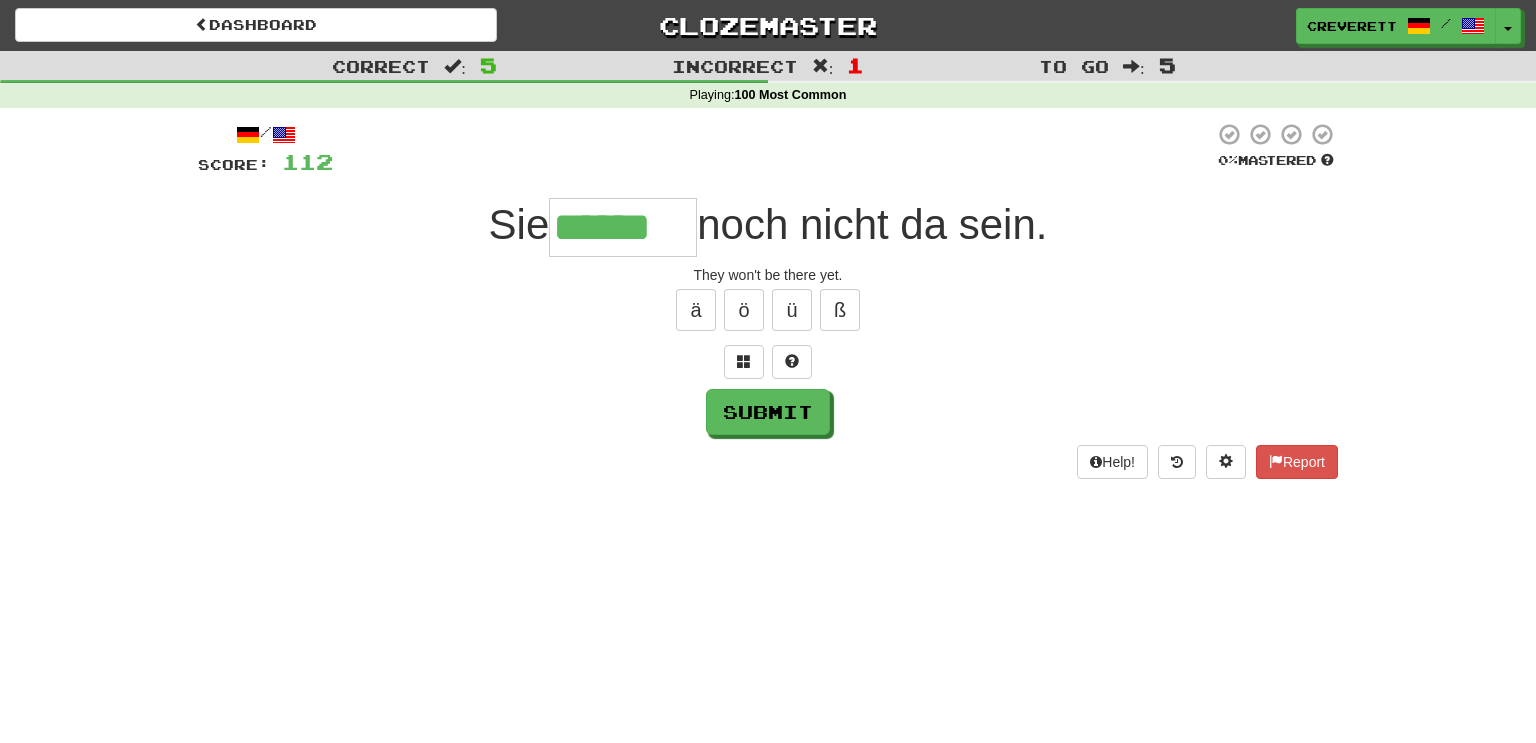 type on "******" 